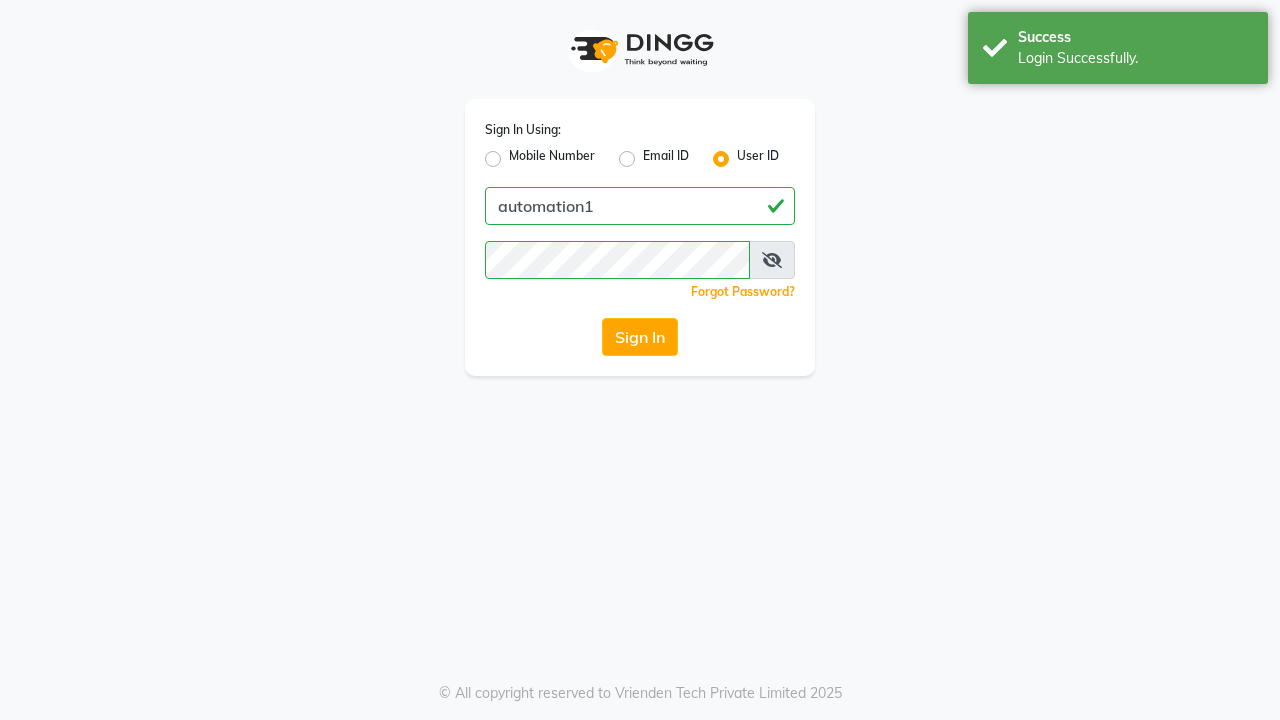 scroll, scrollTop: 0, scrollLeft: 0, axis: both 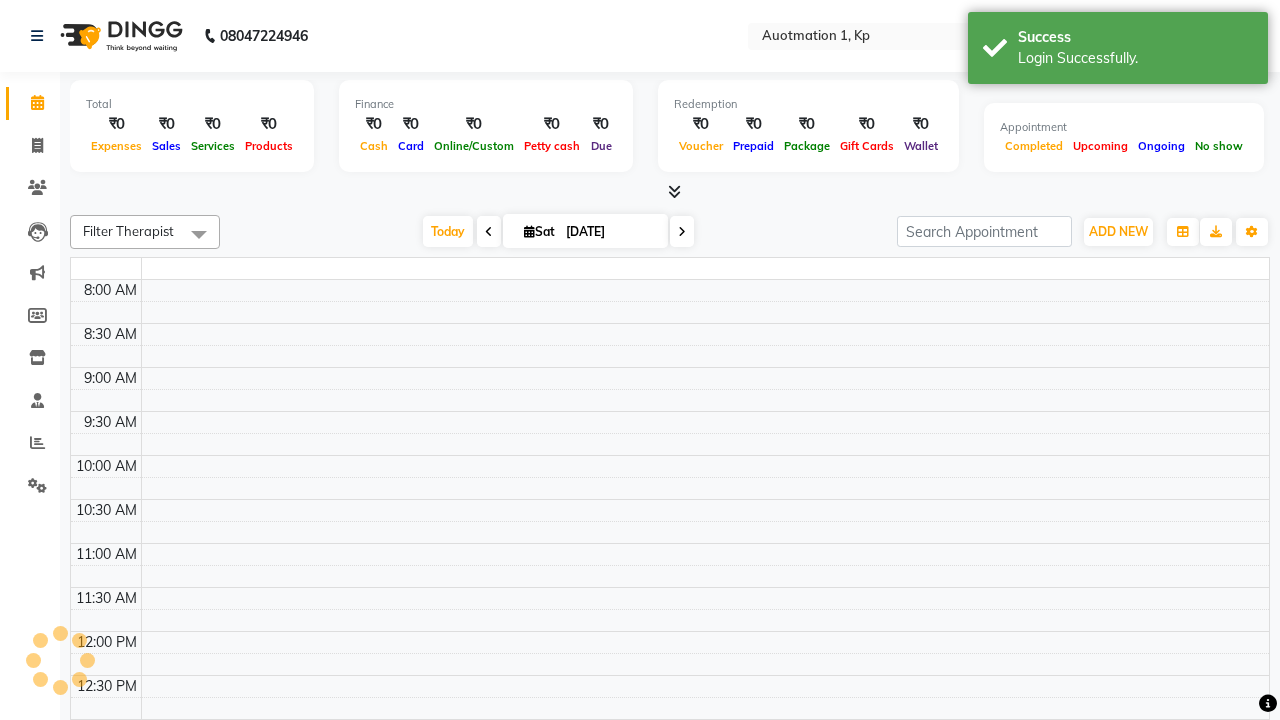 select on "en" 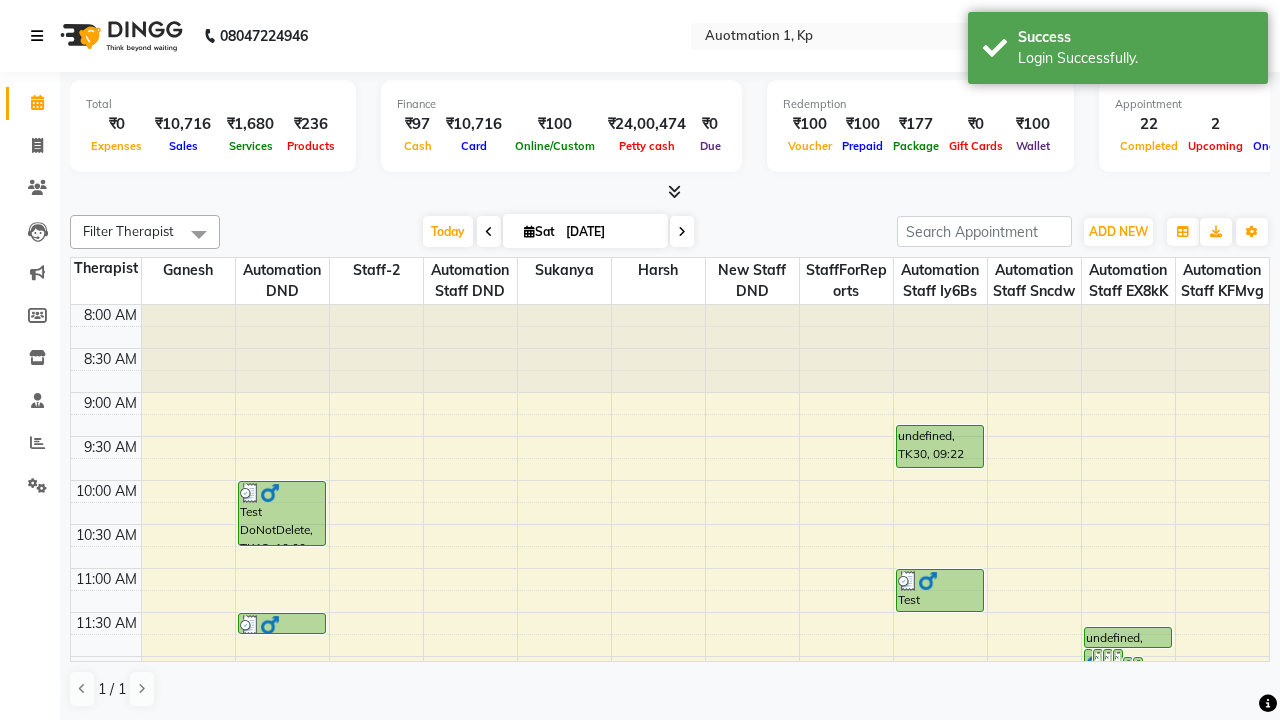 click at bounding box center (37, 36) 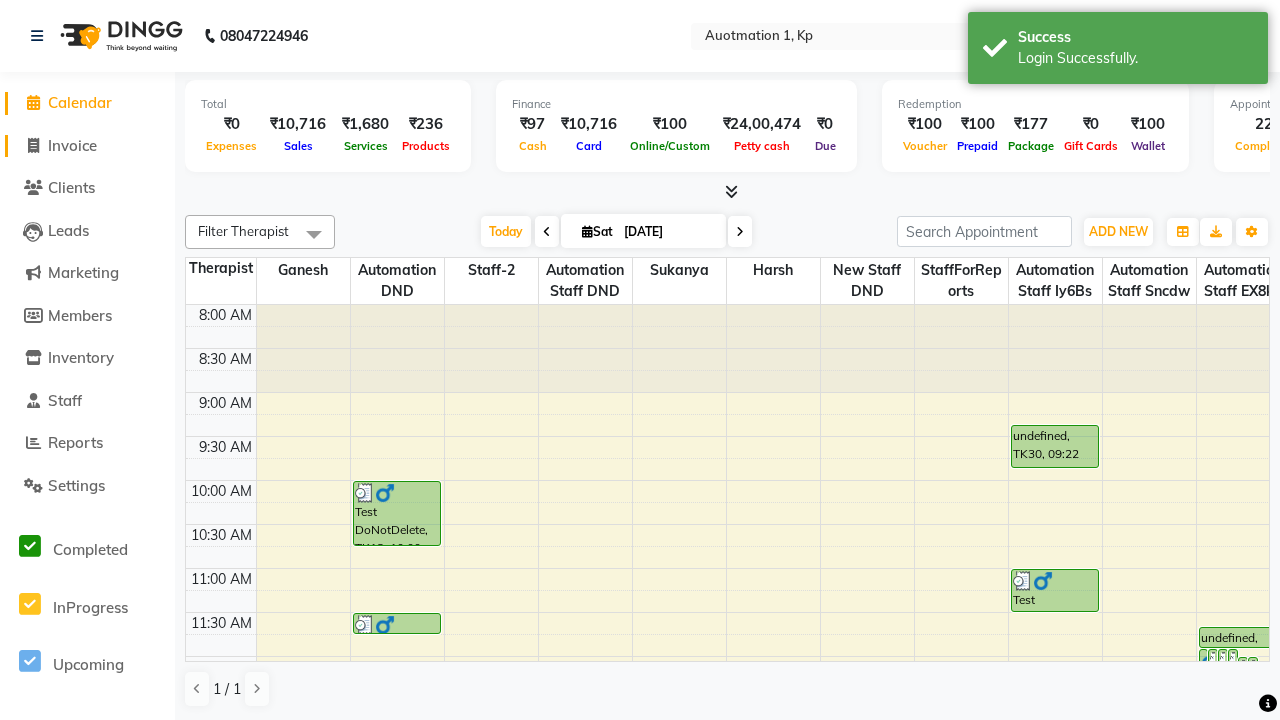 click on "Invoice" 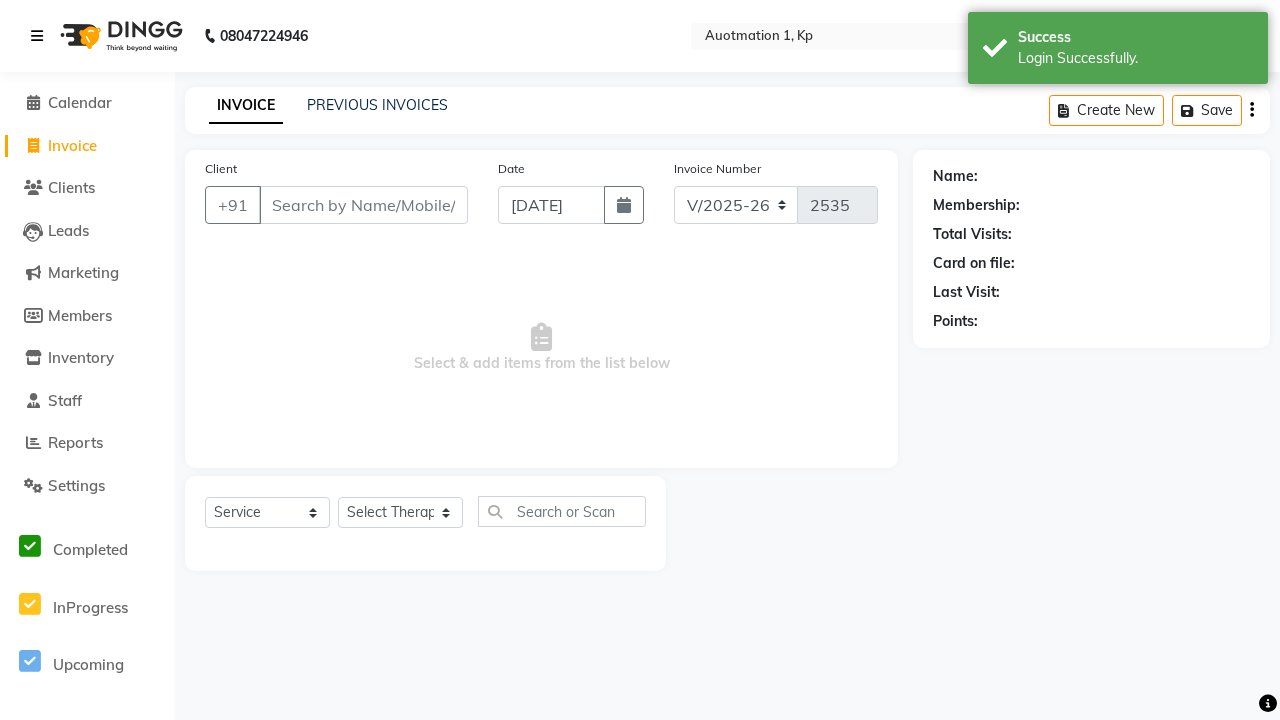 click at bounding box center [37, 36] 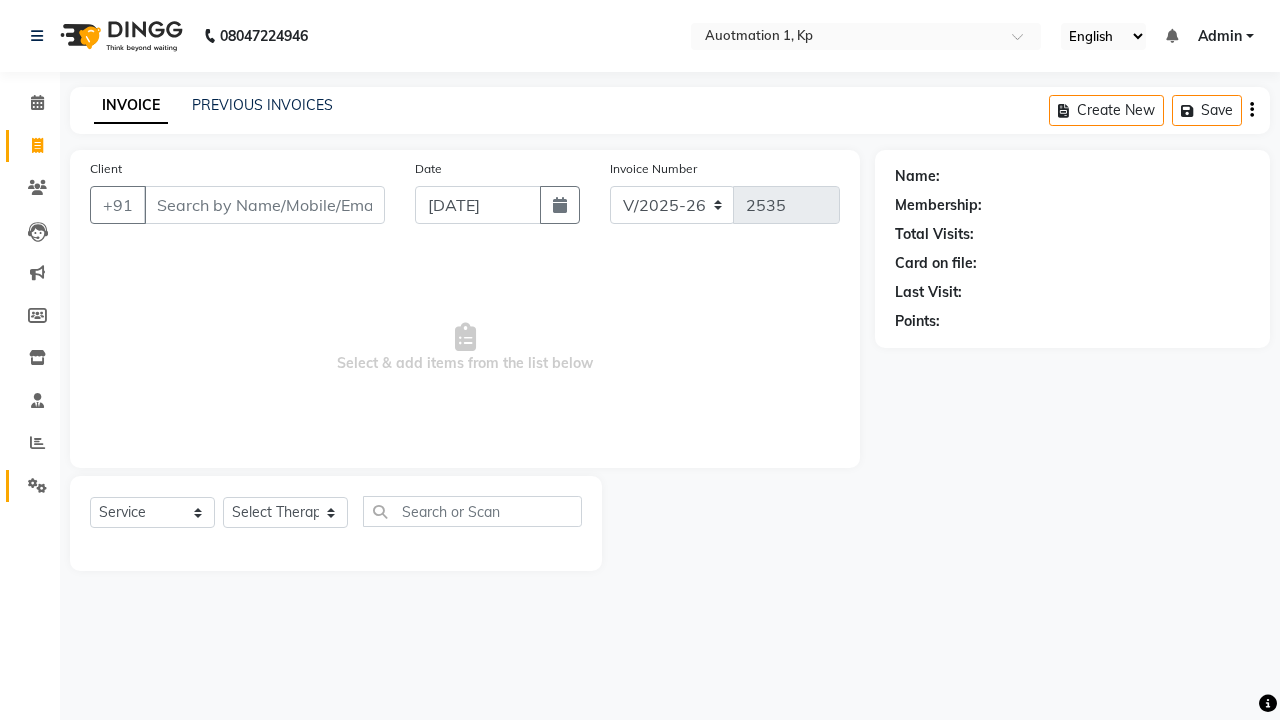 click 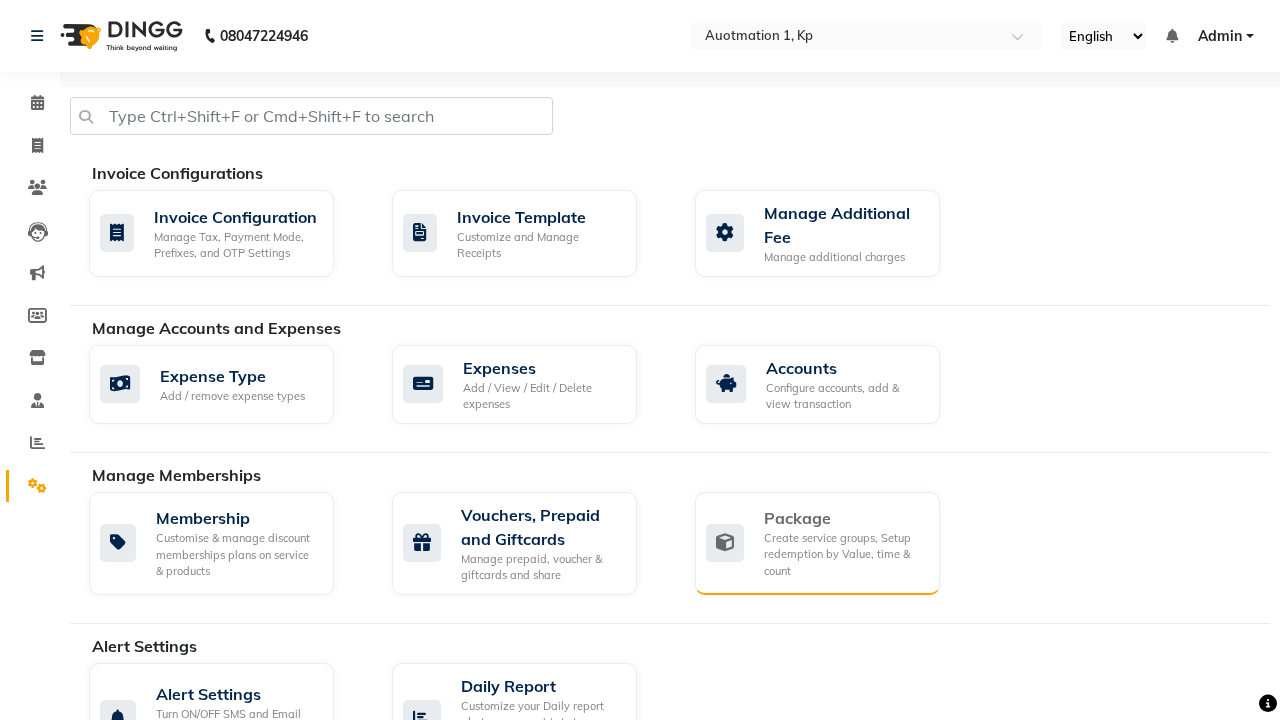 click on "Package" 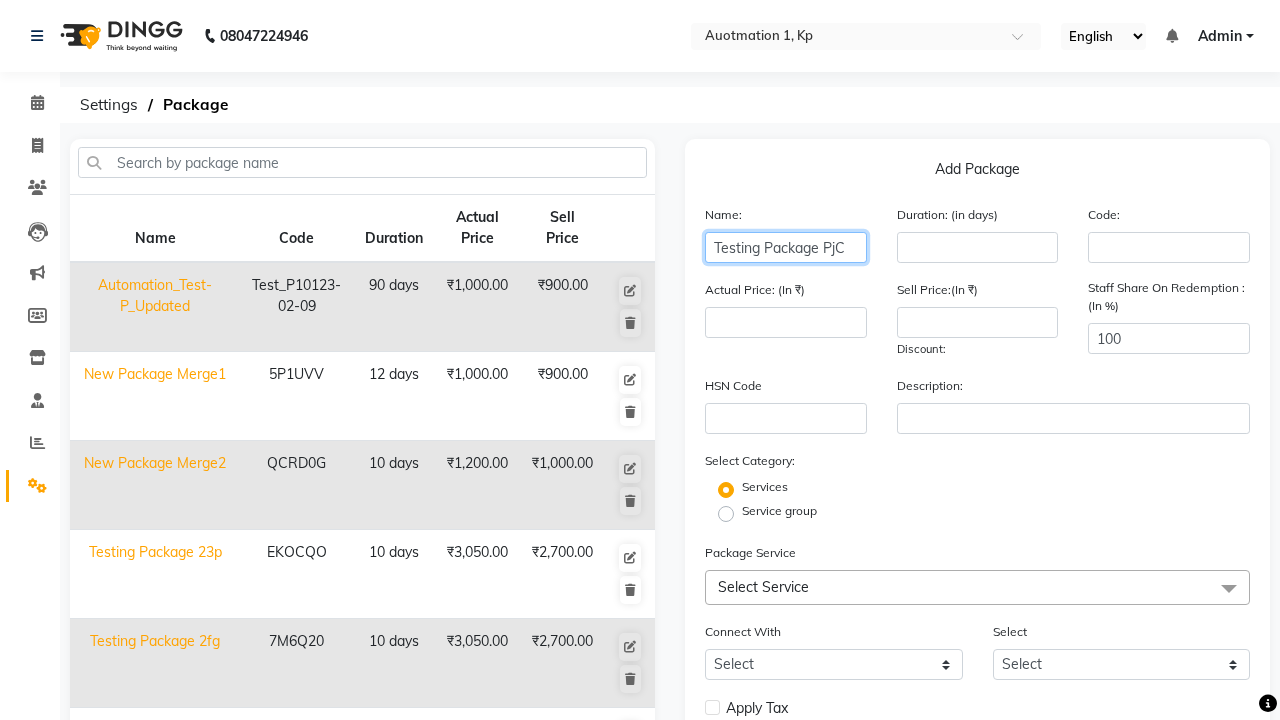 type on "Testing Package PjC" 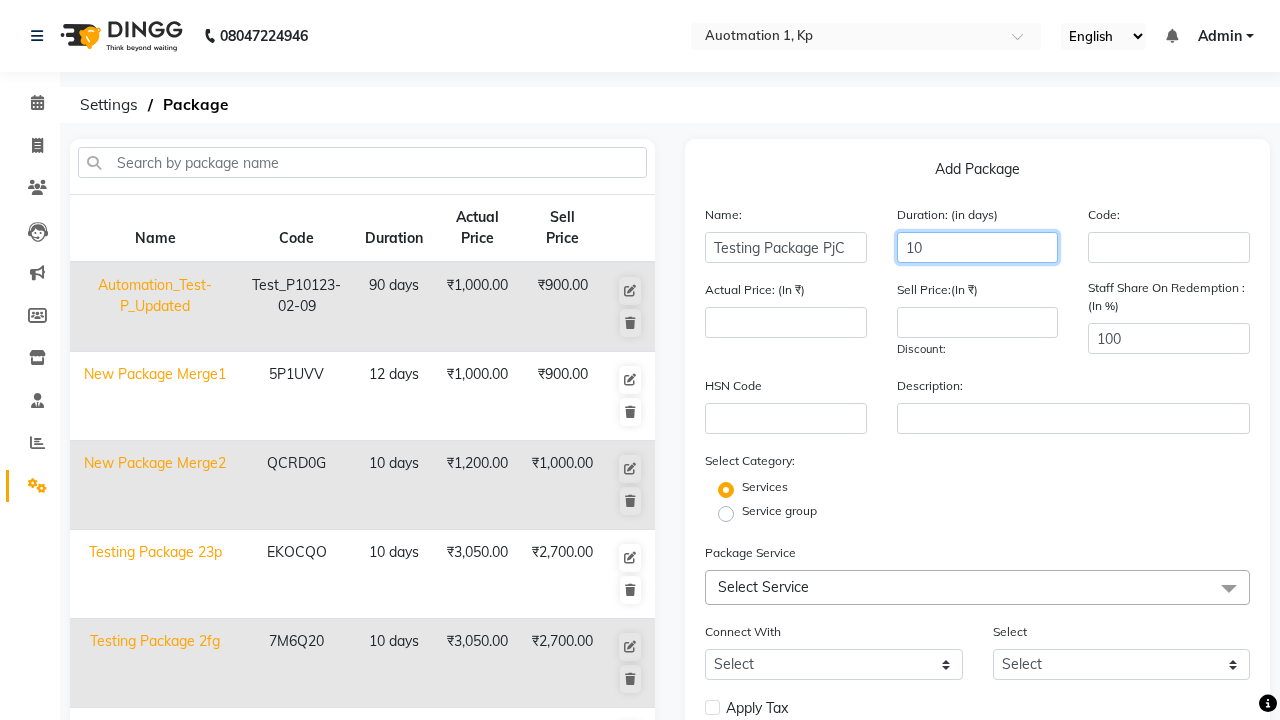 type on "10" 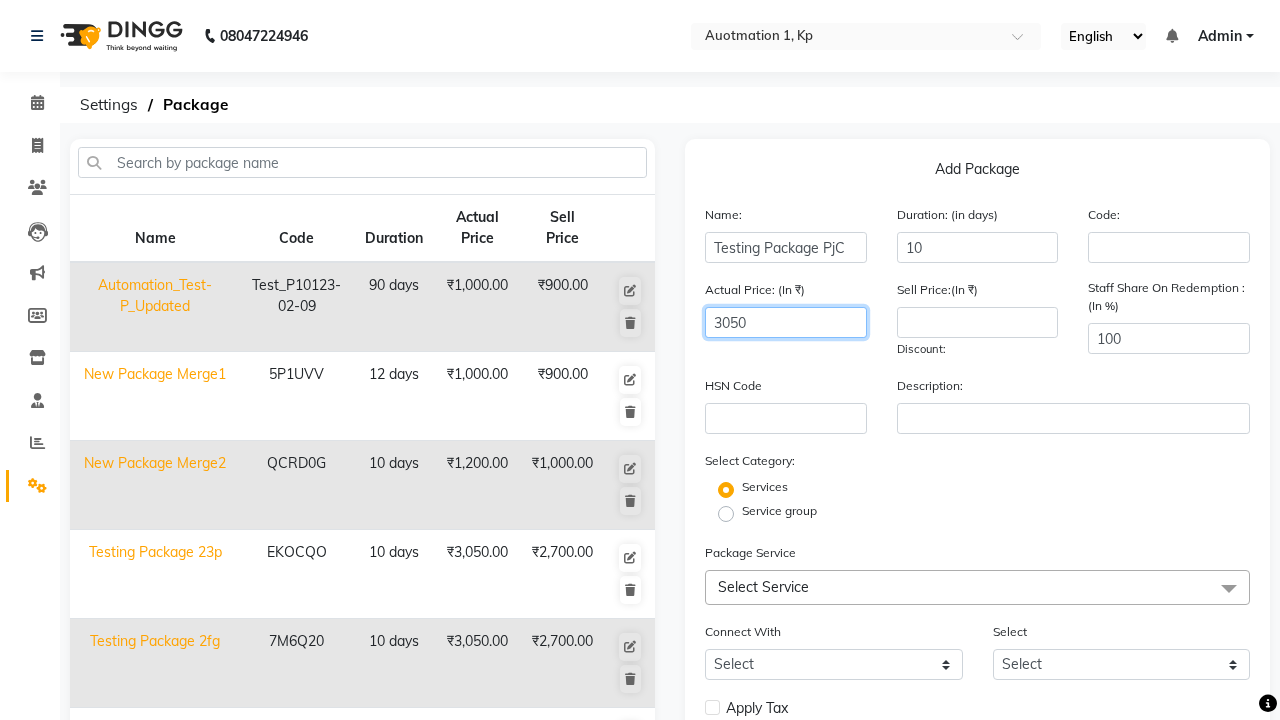 type on "3050" 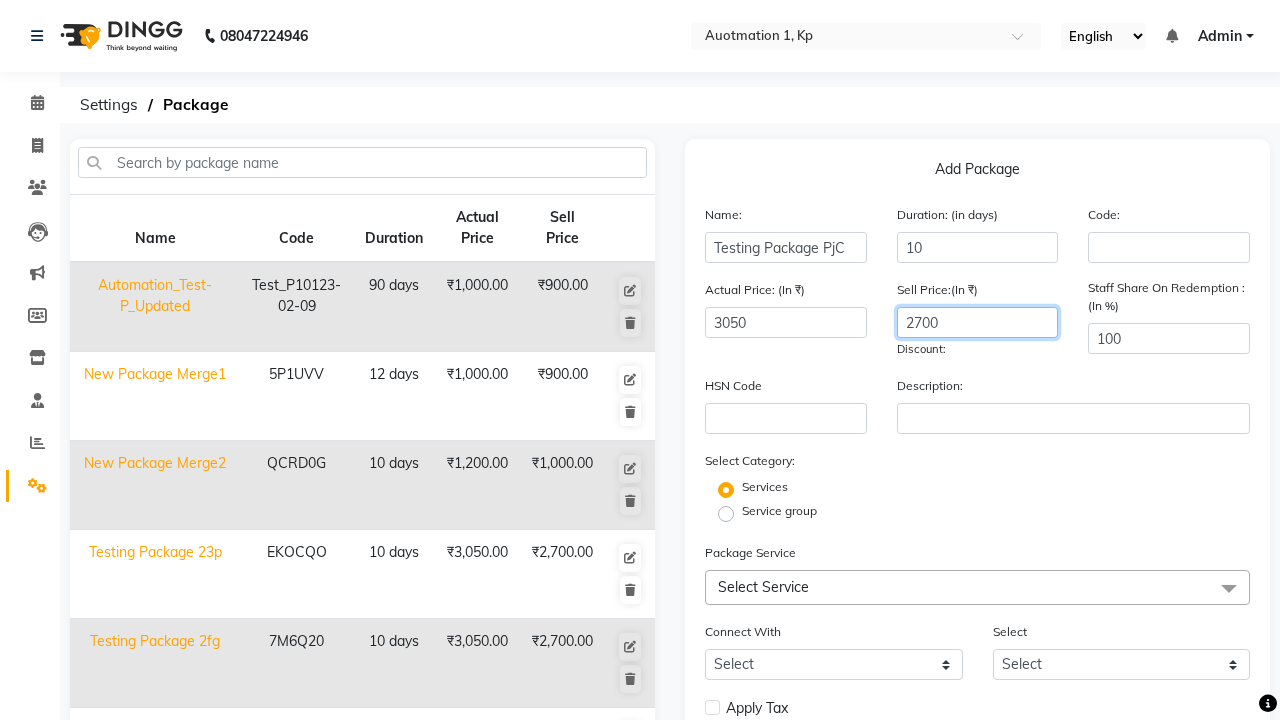 type on "2700" 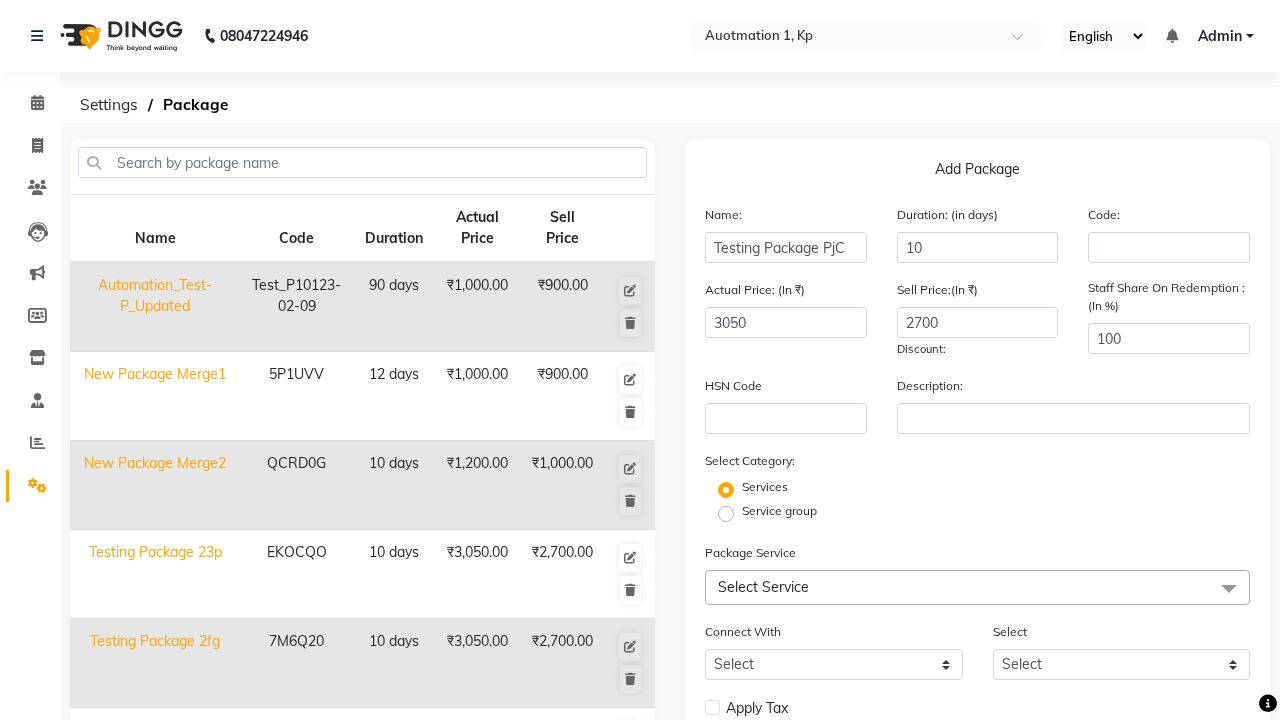 click on "Service group" 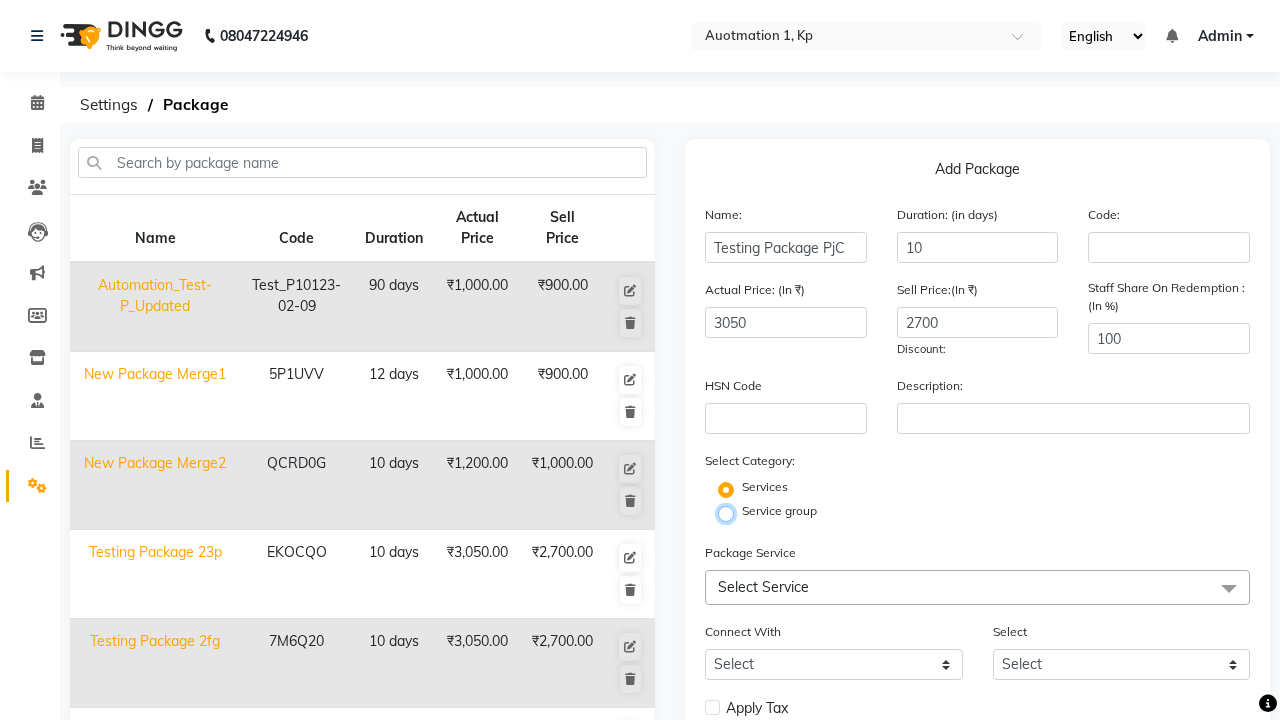 click on "Service group" at bounding box center [732, 512] 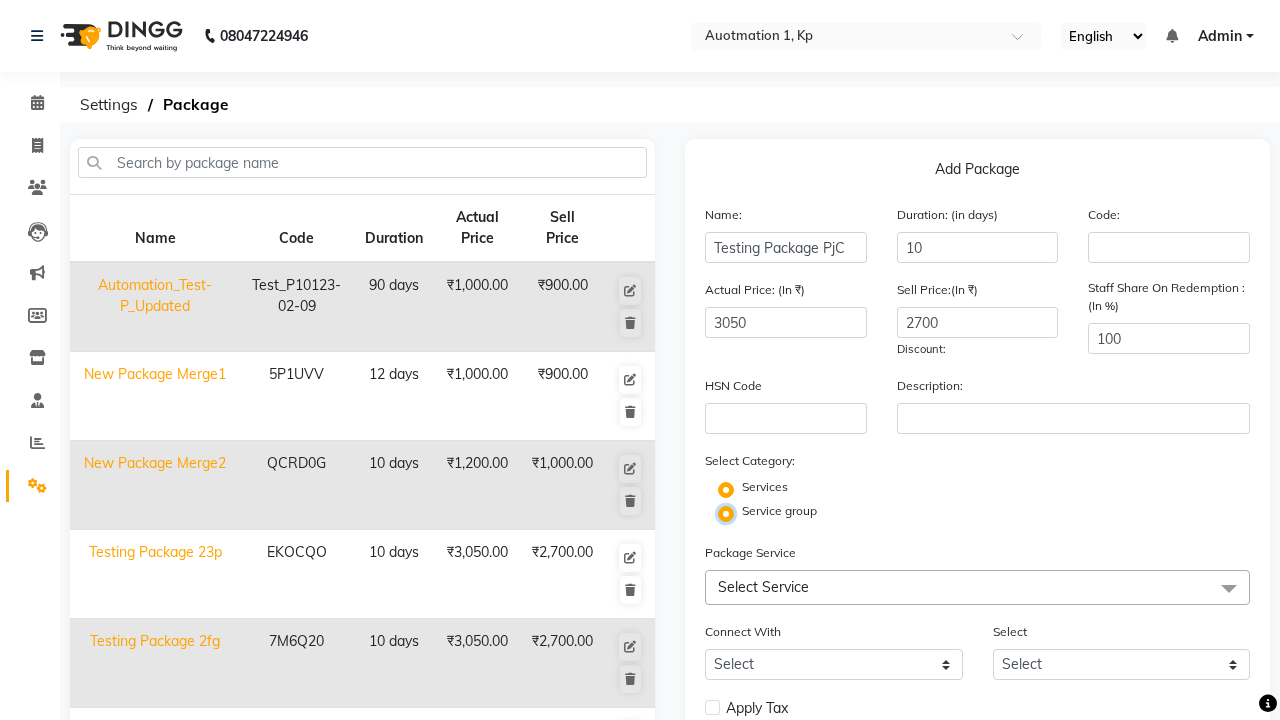 radio on "false" 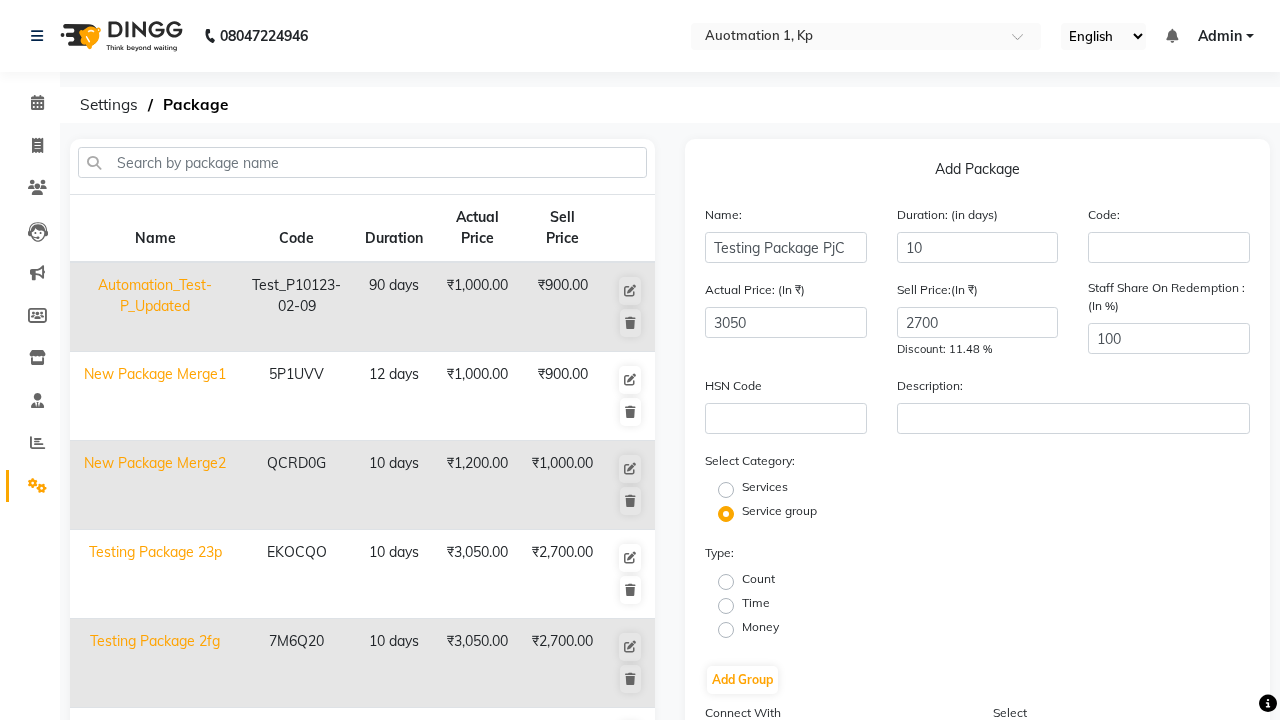 click on "Count" 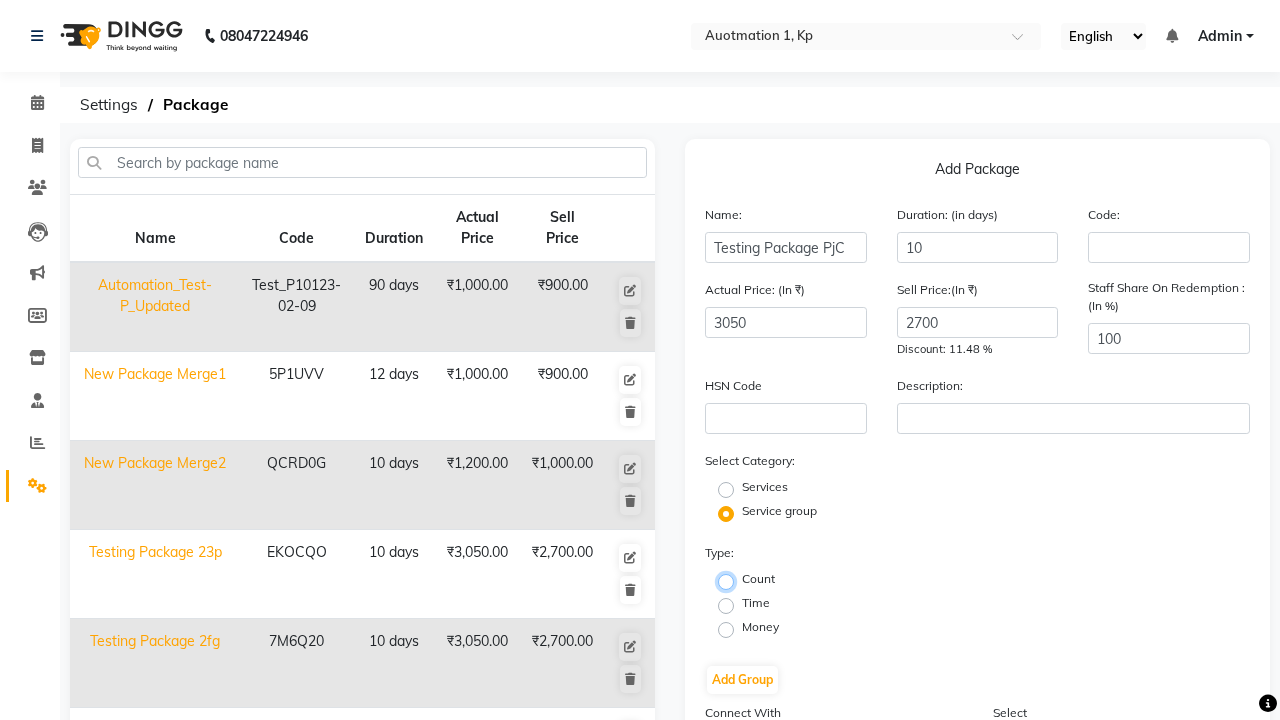 click on "Count" at bounding box center (732, 580) 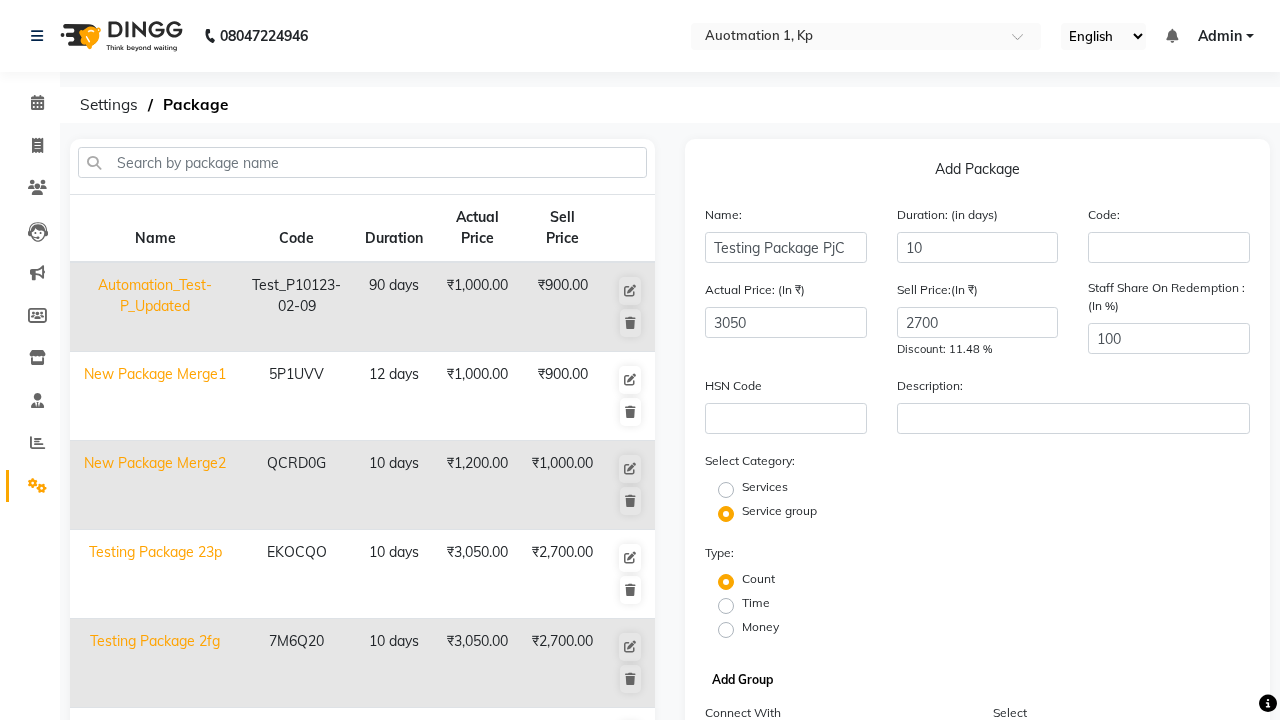 click on "Add Group" 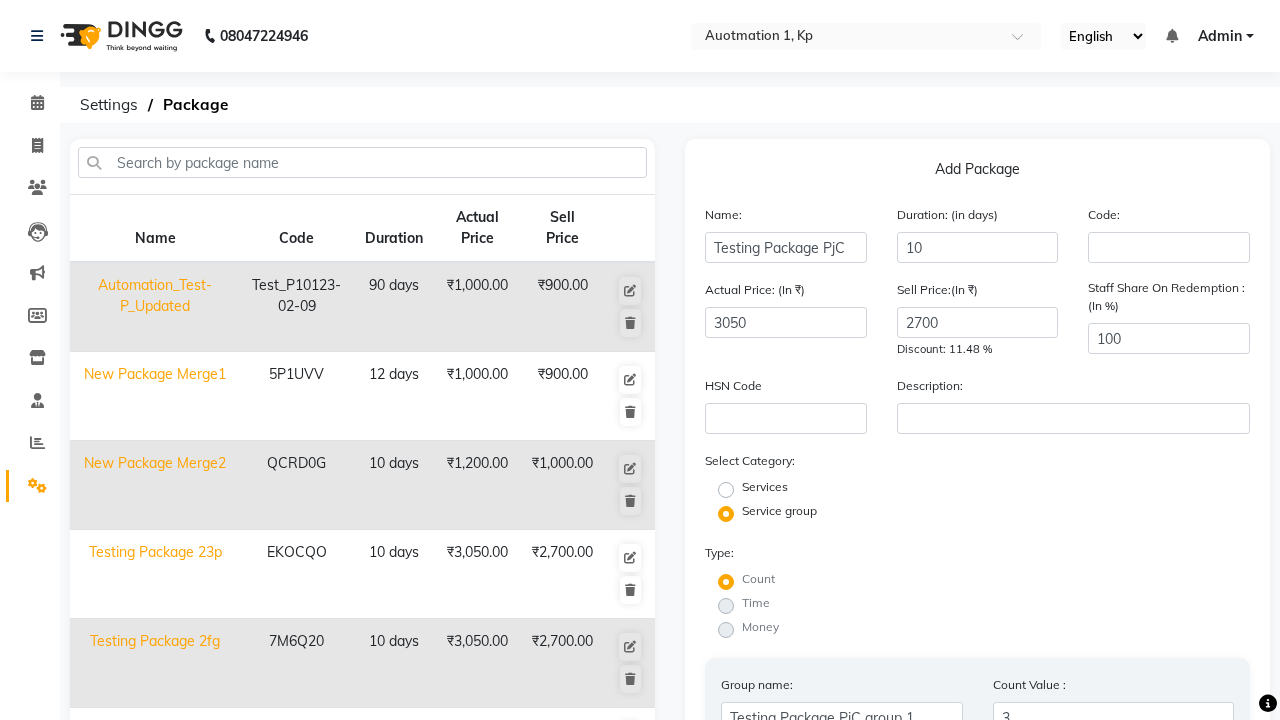 type on "3" 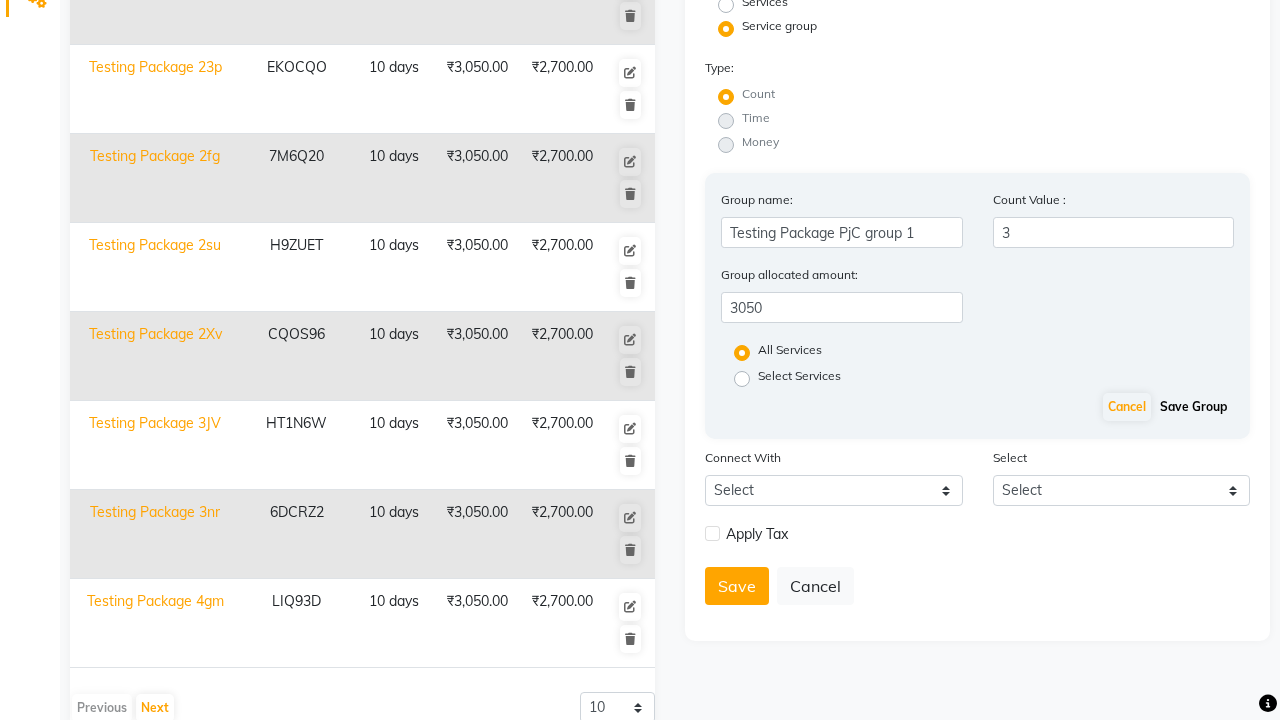 click on "Save Group" 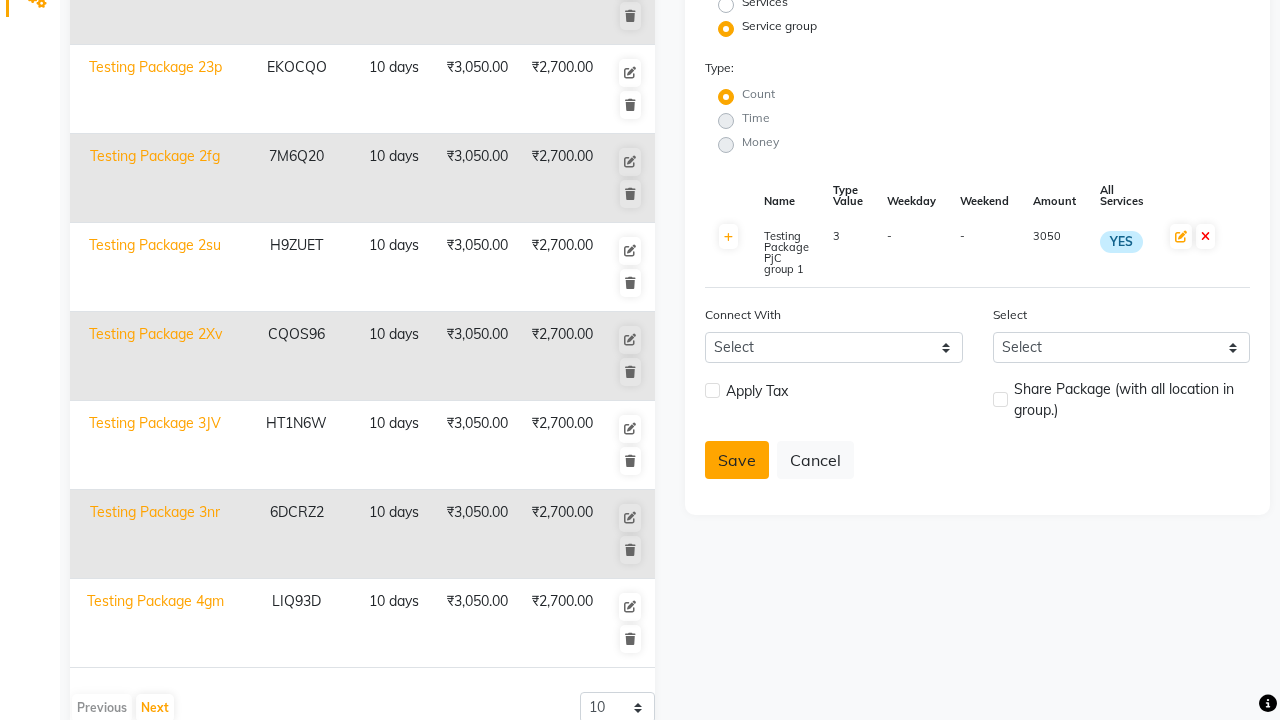 click on "Save" 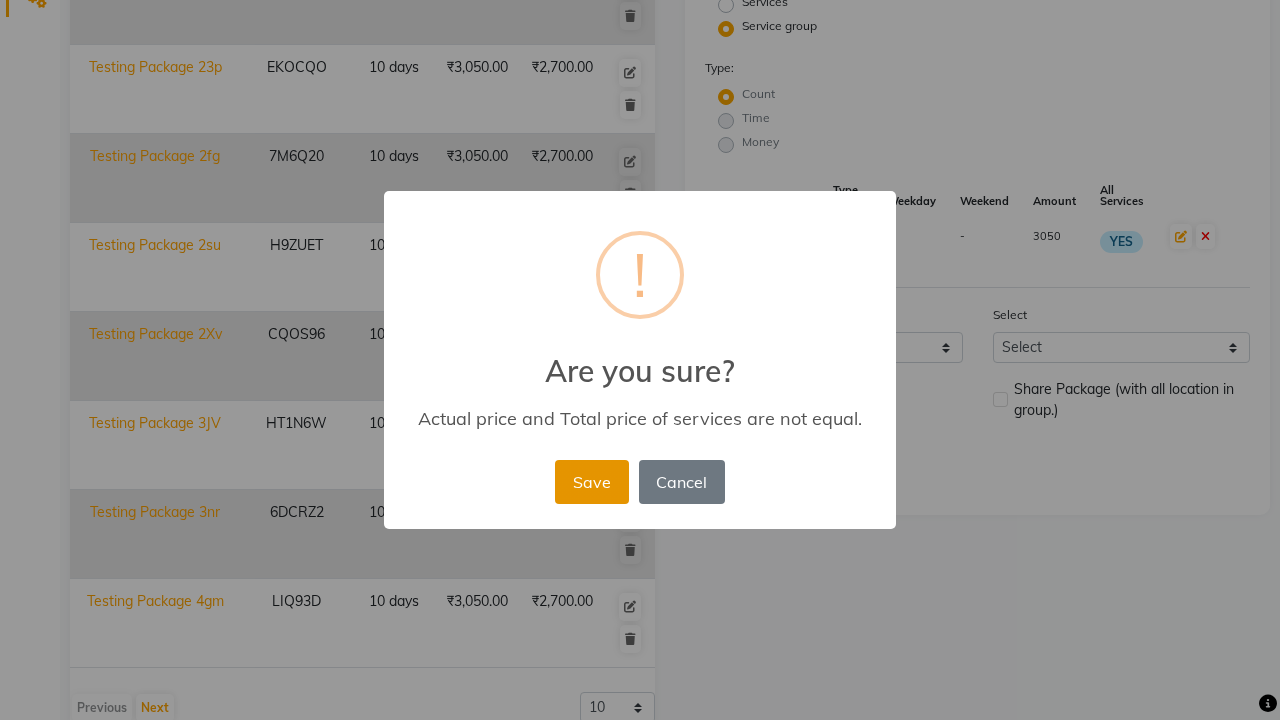 click on "Save" at bounding box center (591, 482) 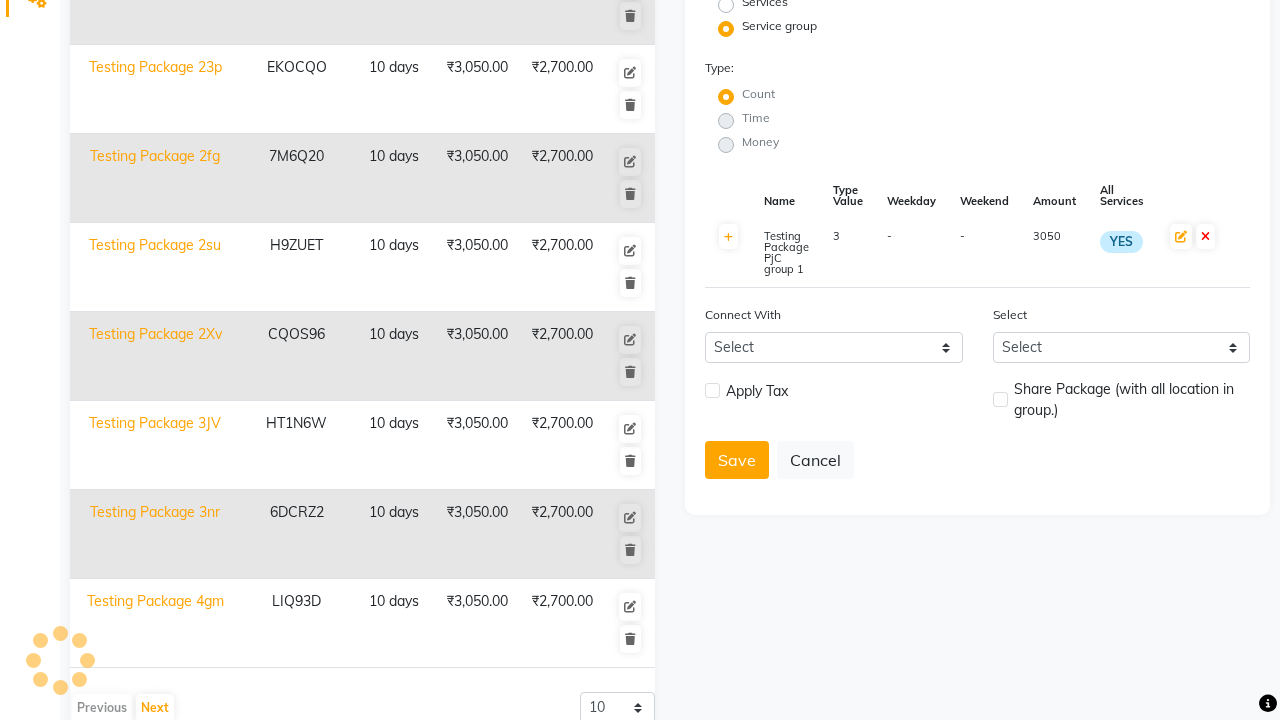 type 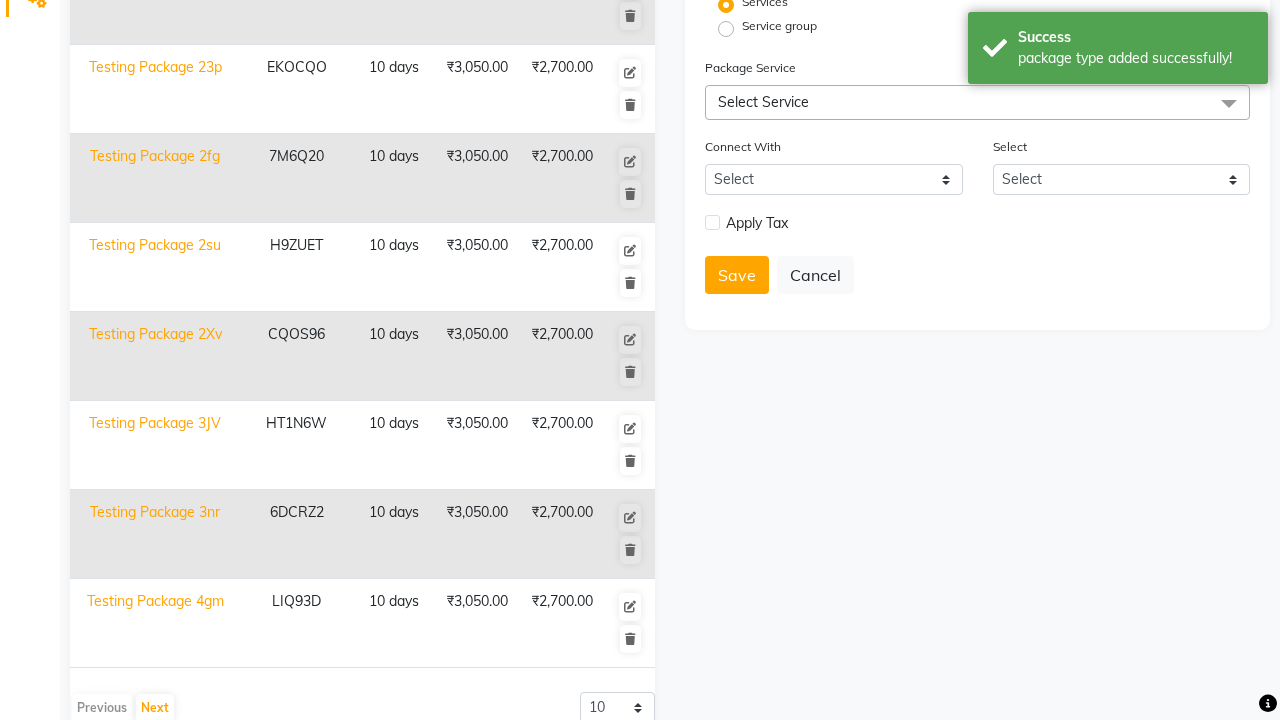 click on "package type added successfully!" at bounding box center (1135, 58) 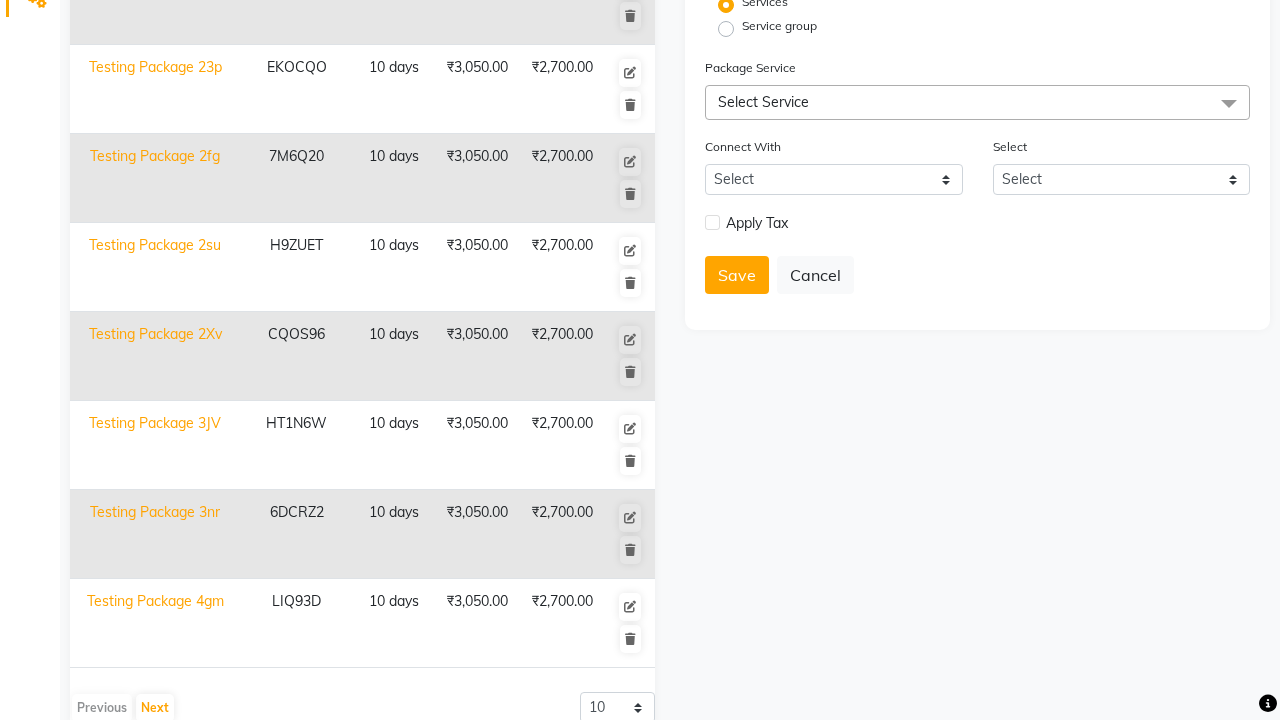 click at bounding box center [37, -449] 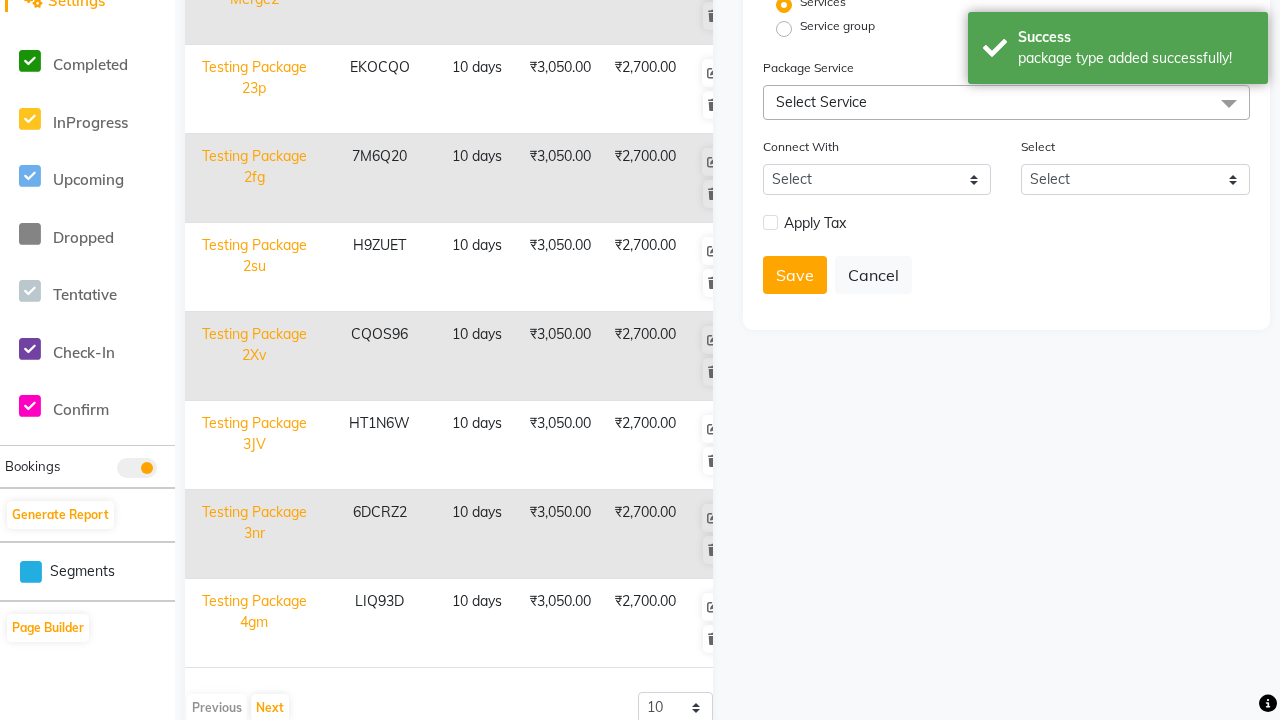 scroll, scrollTop: 0, scrollLeft: 0, axis: both 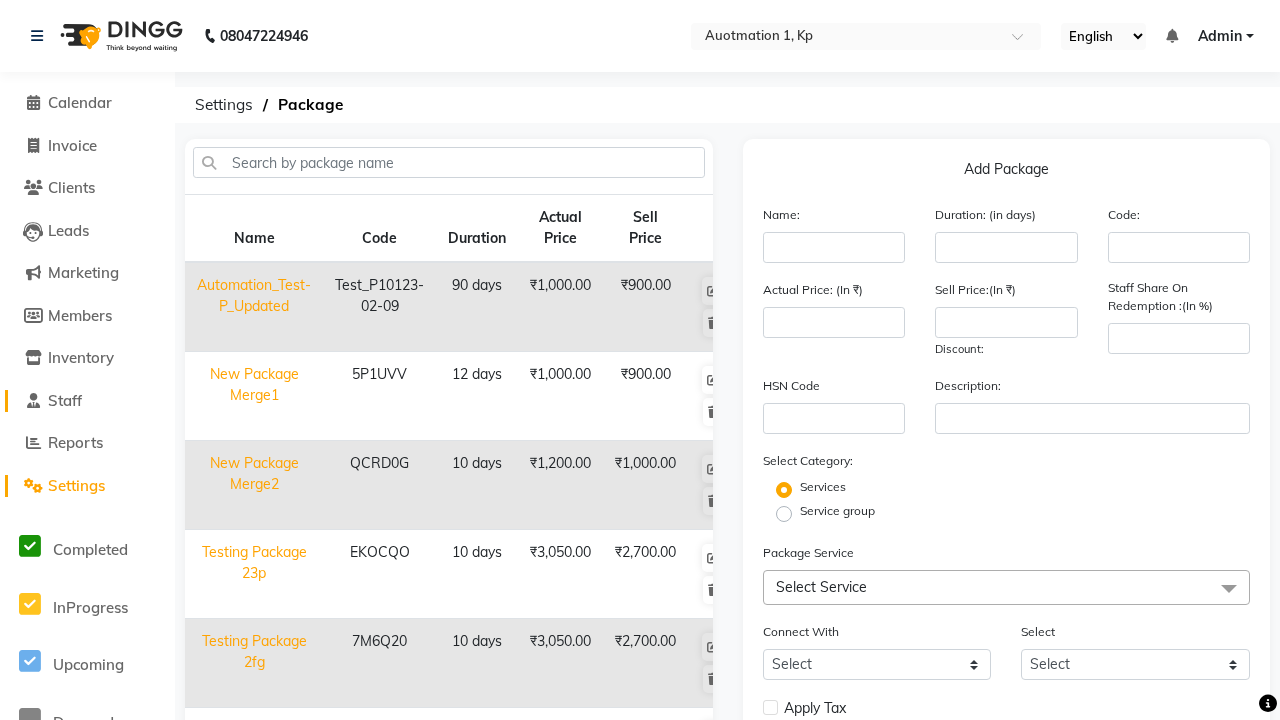 click on "Staff" 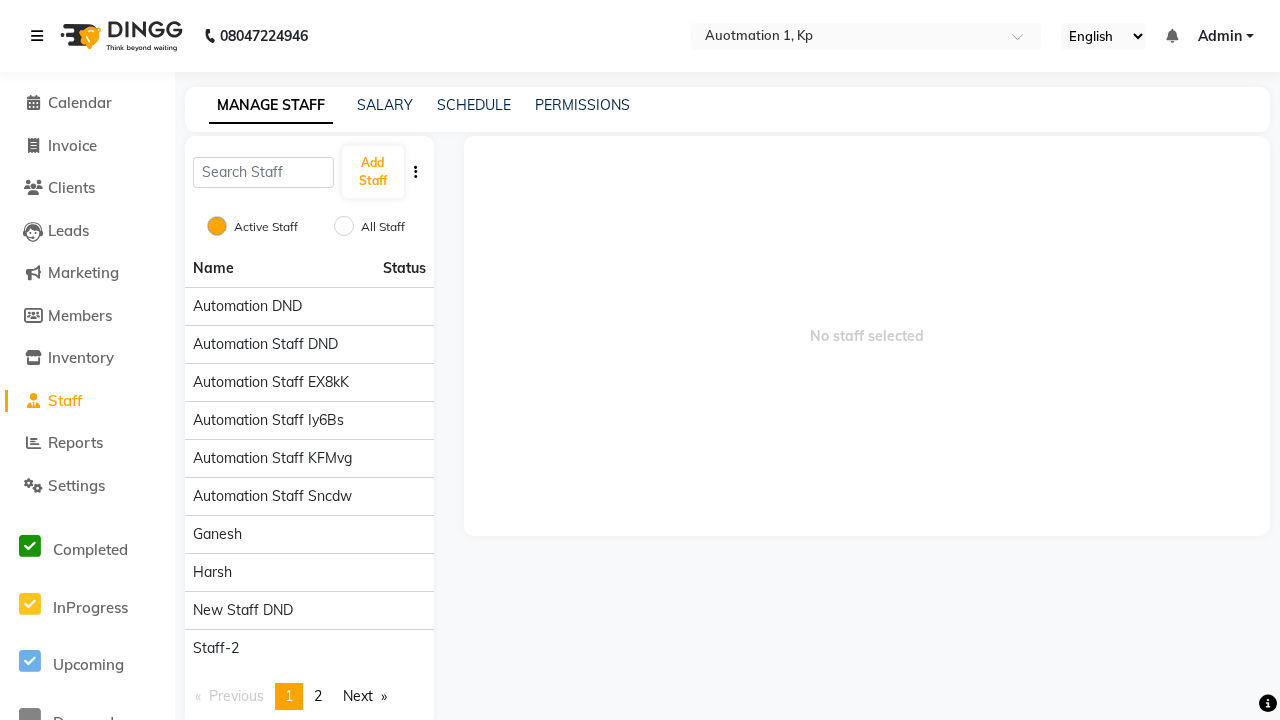click at bounding box center (37, 36) 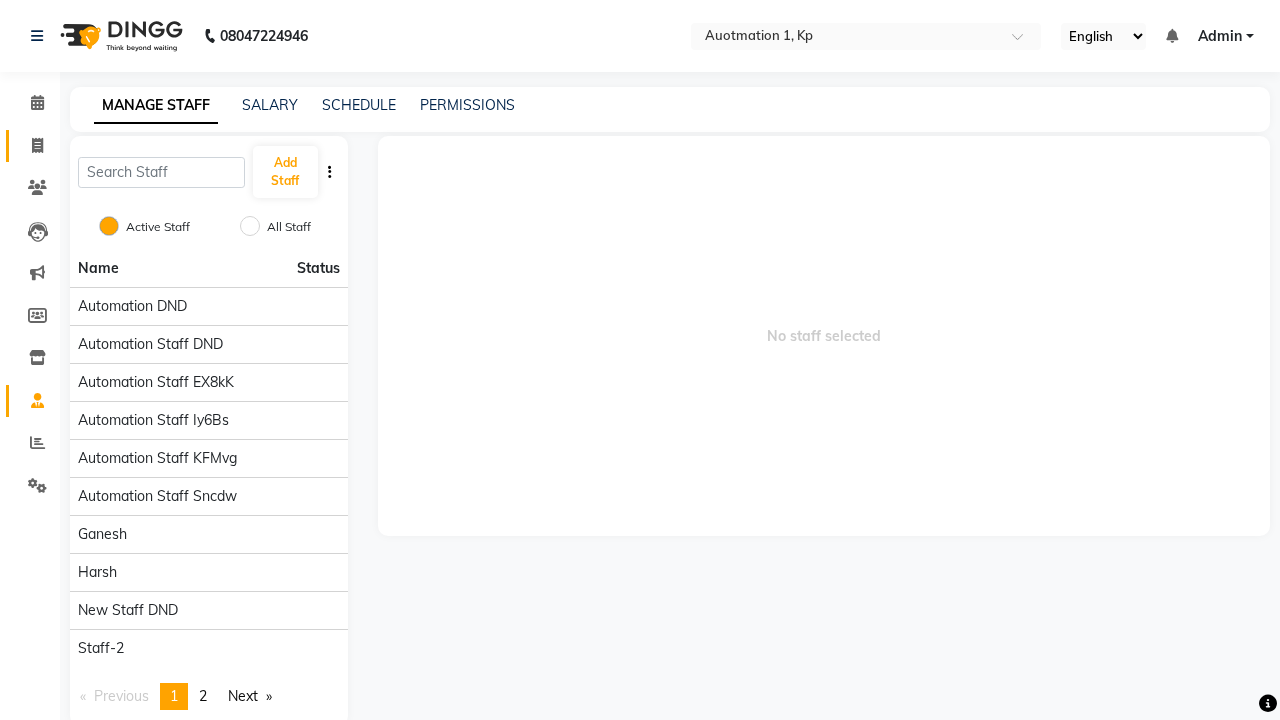 click 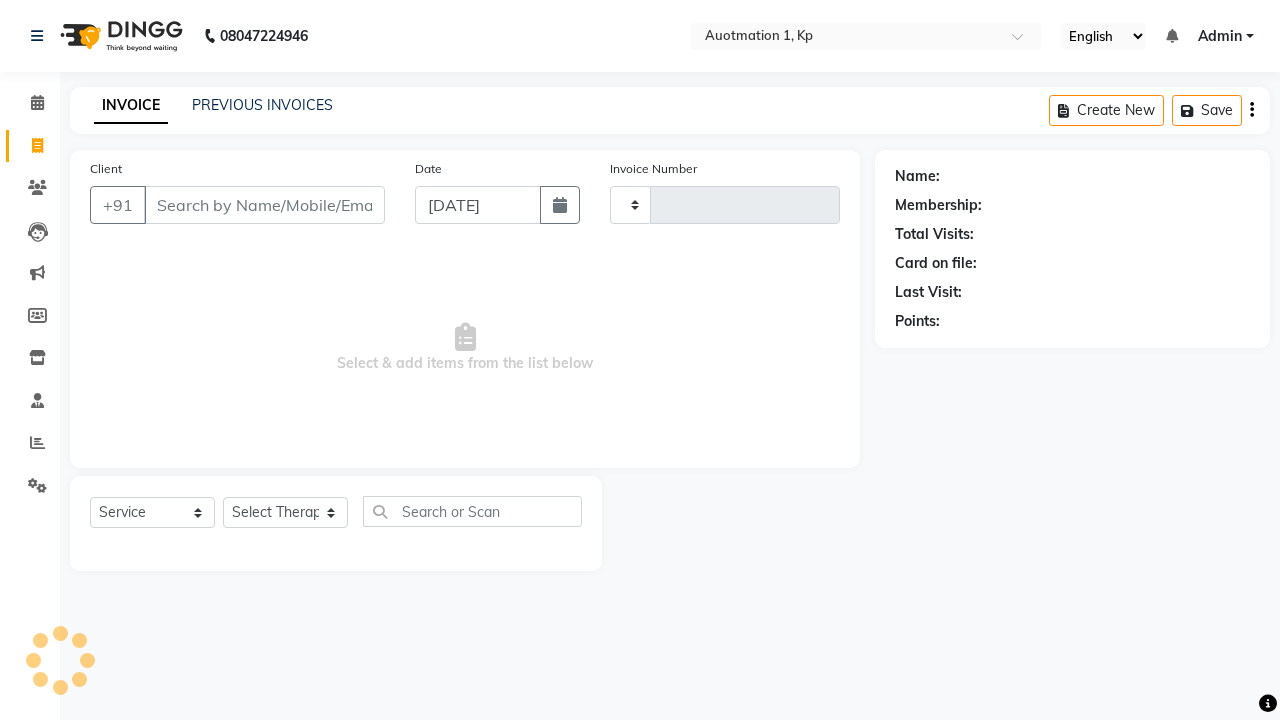 type on "2535" 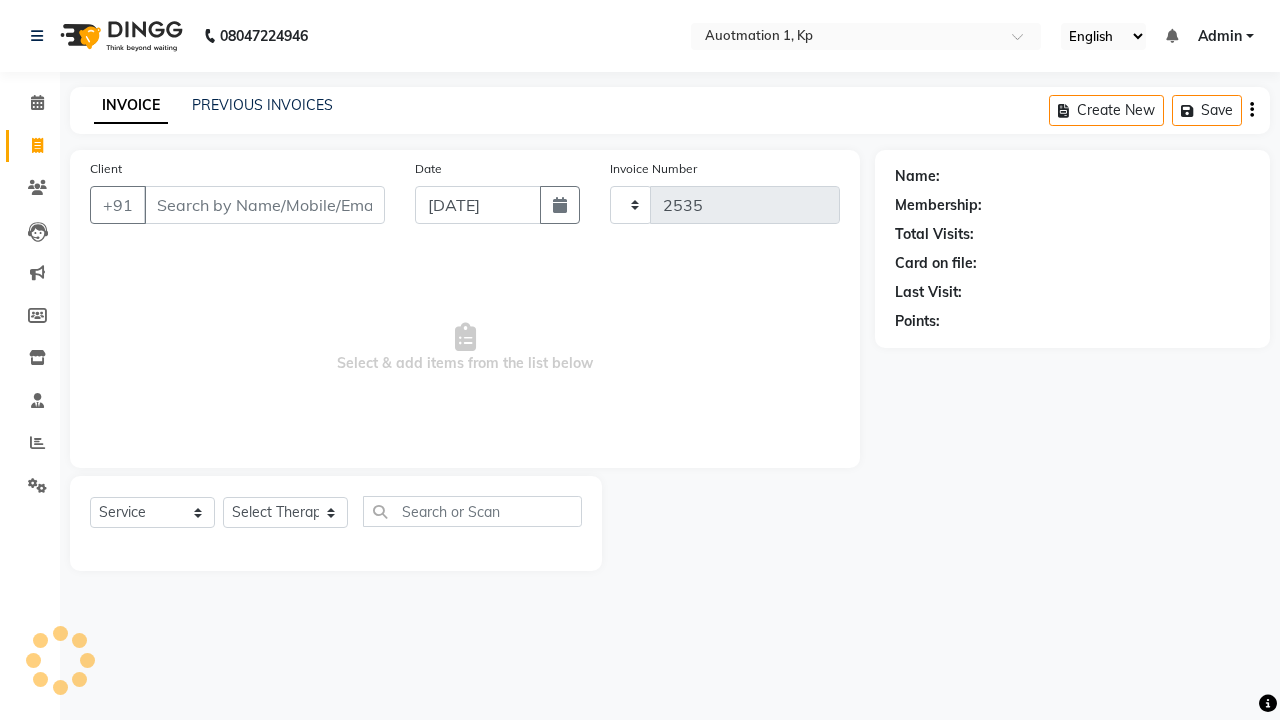 select on "150" 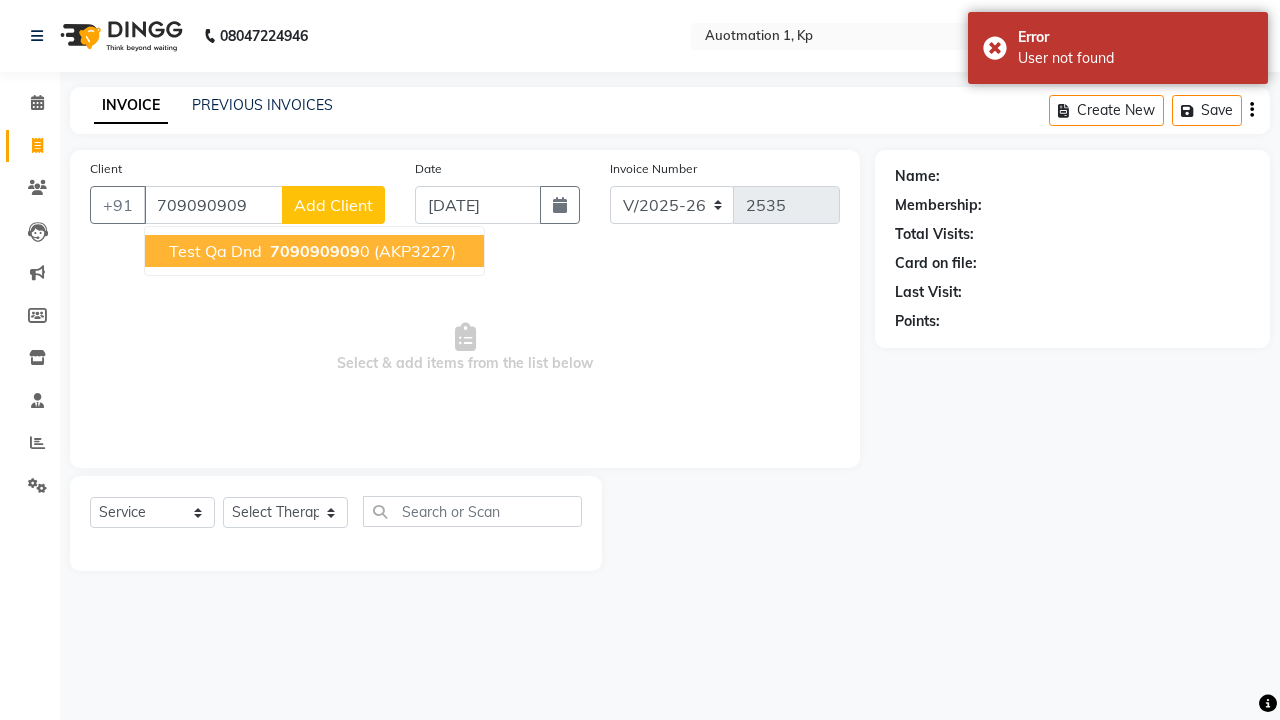 click on "709090909" at bounding box center (315, 251) 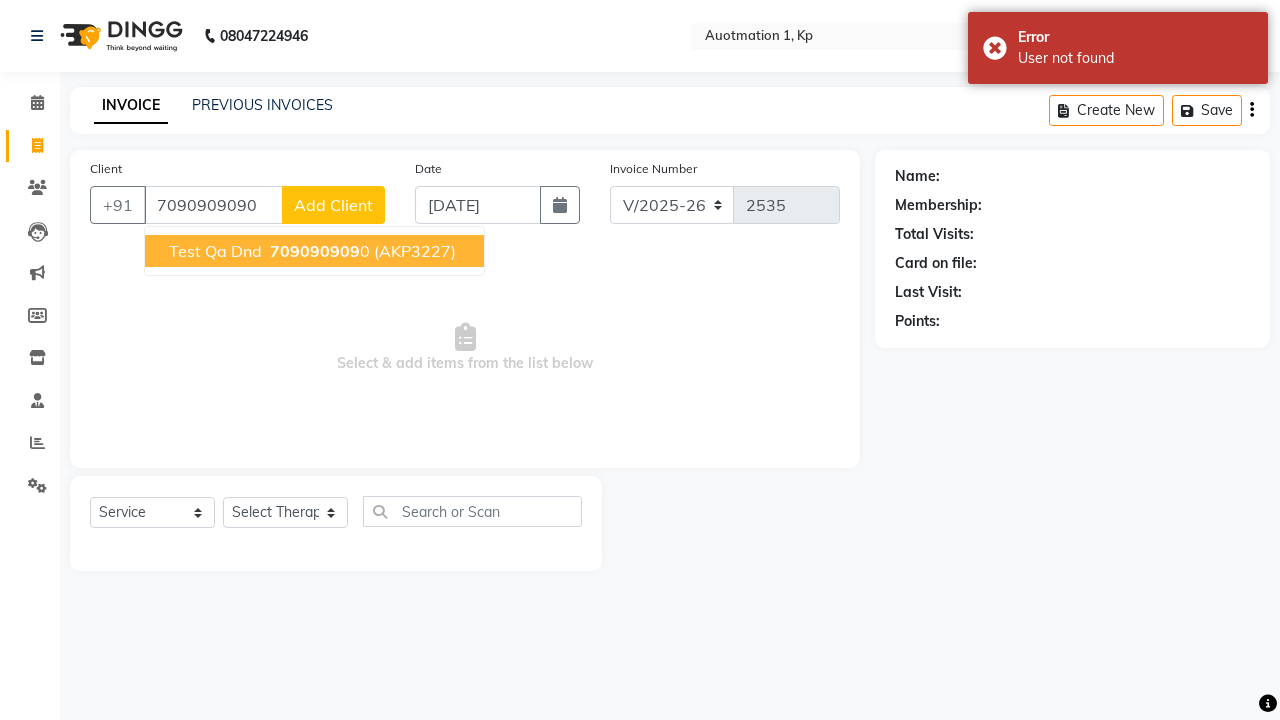 type on "7090909090" 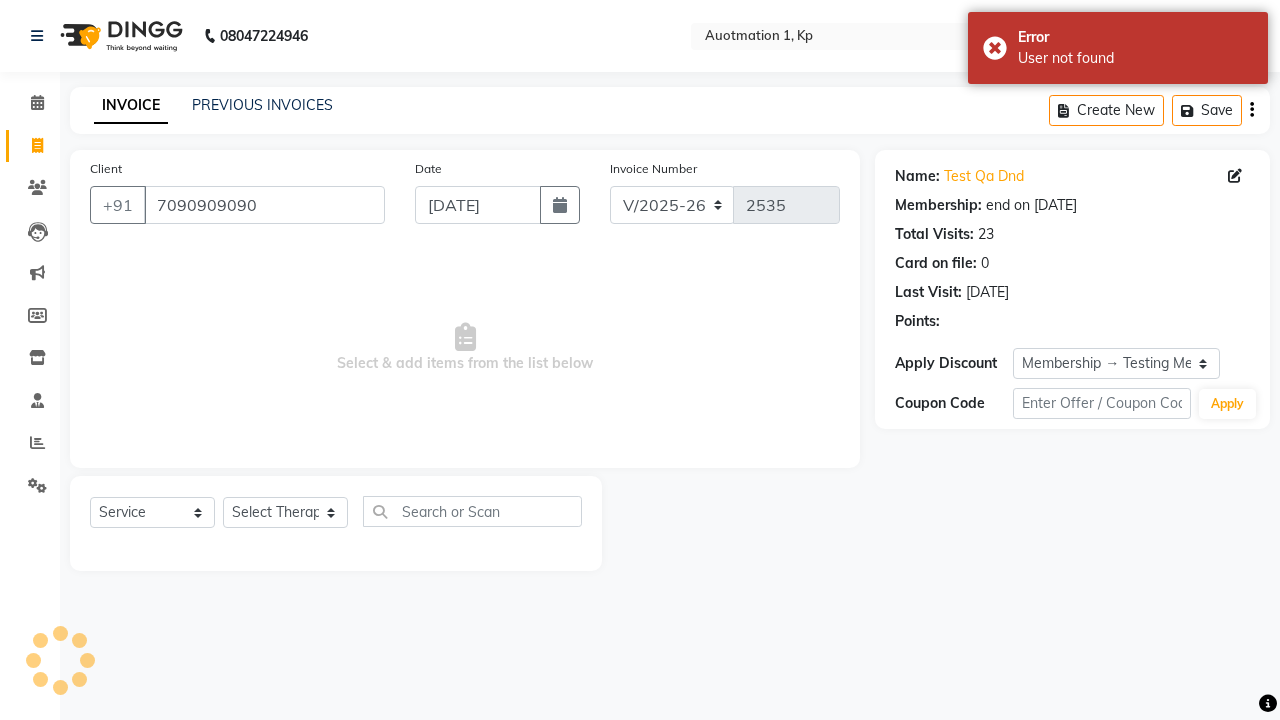 select on "0:" 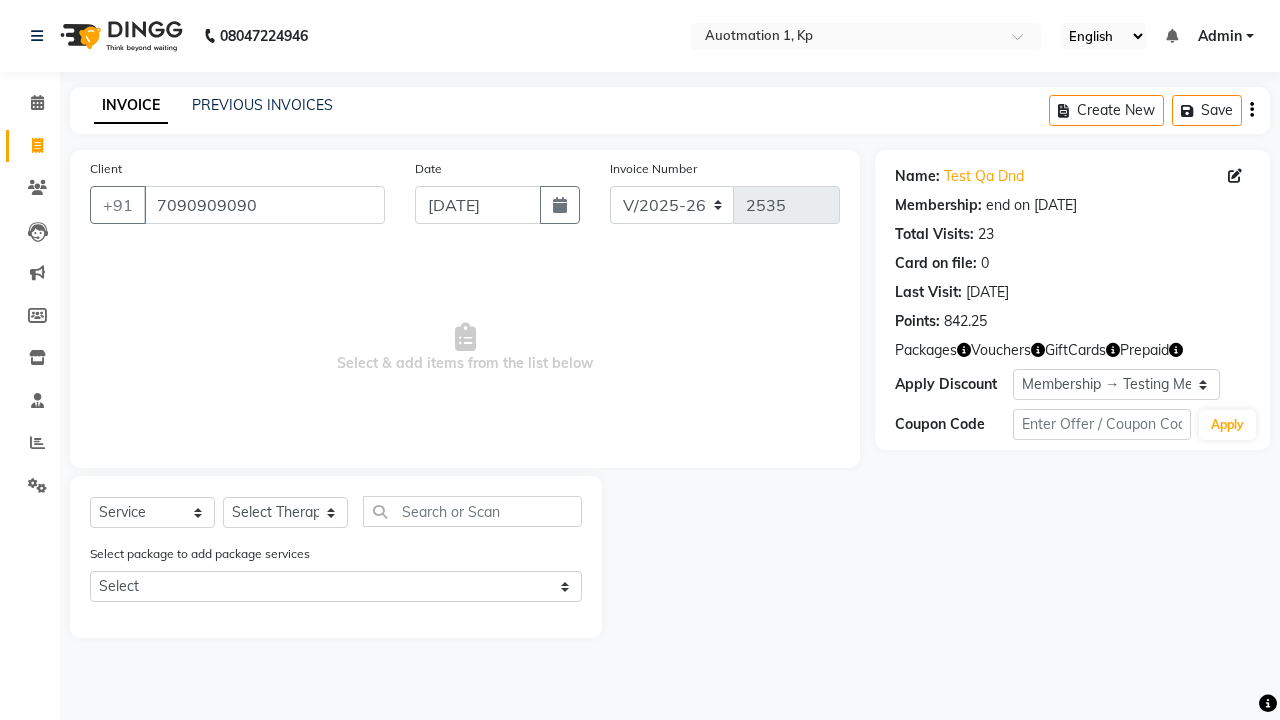 select on "package" 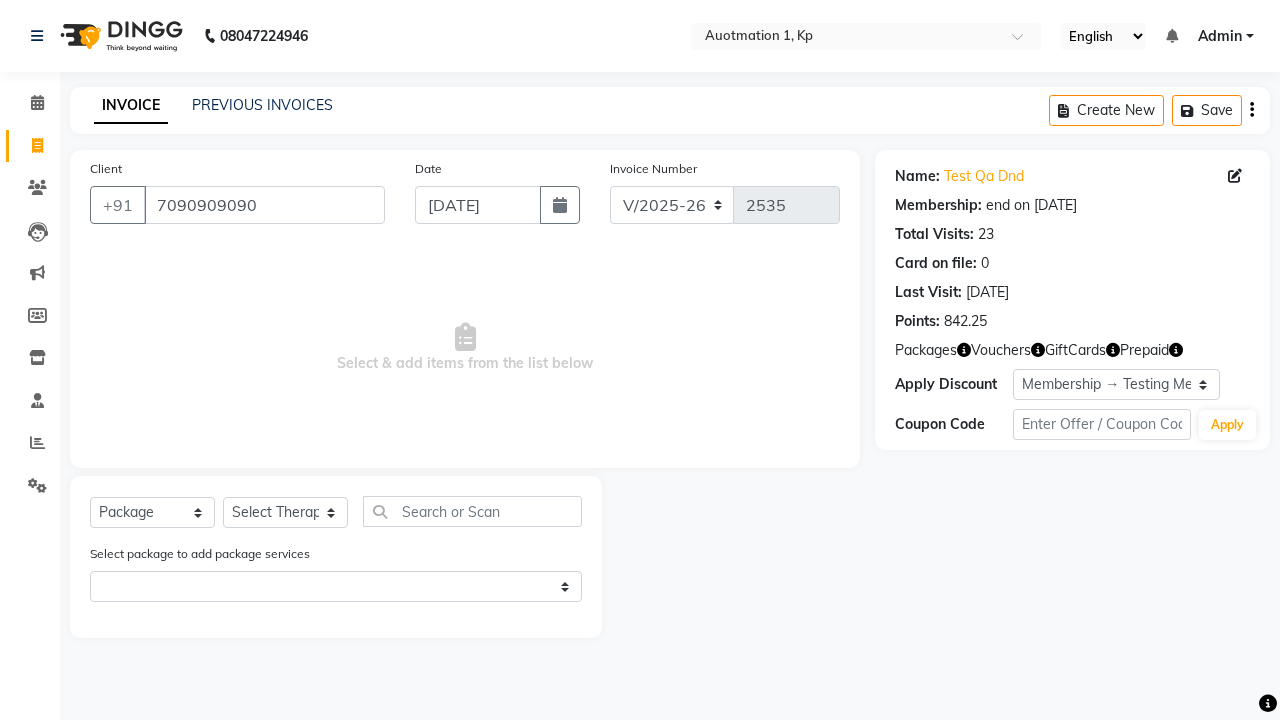 select on "5439" 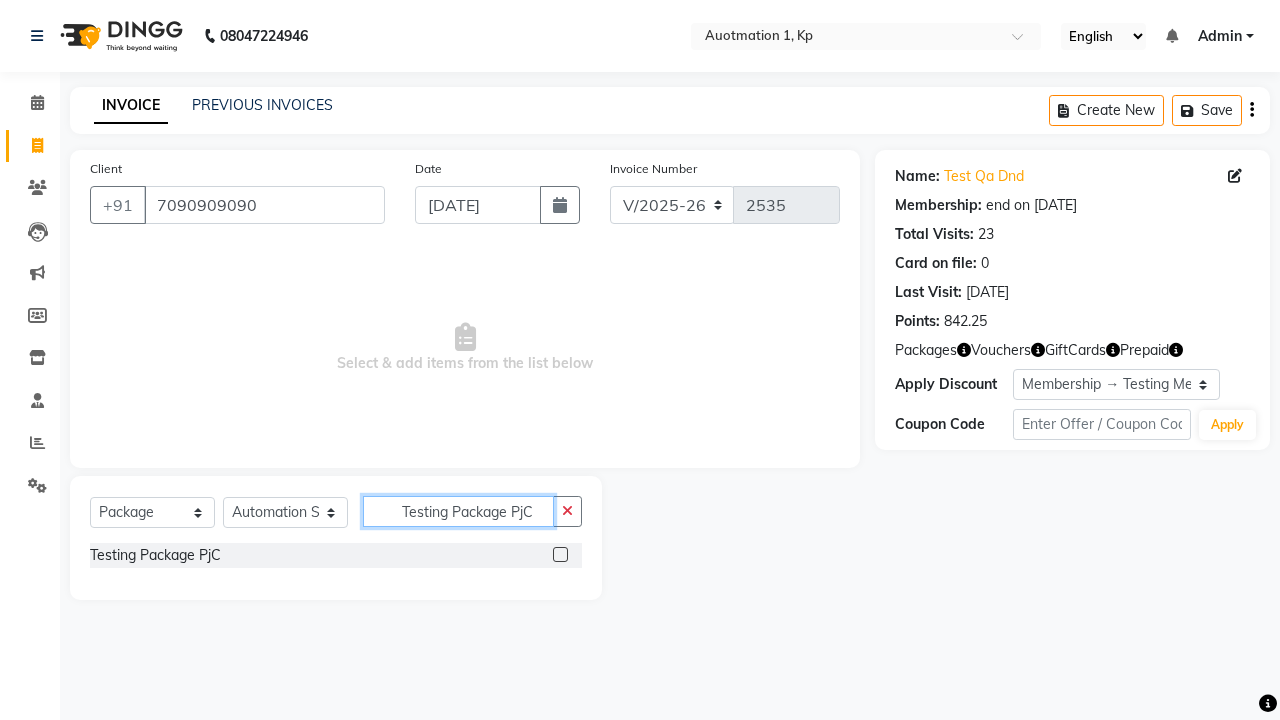type on "Testing Package PjC" 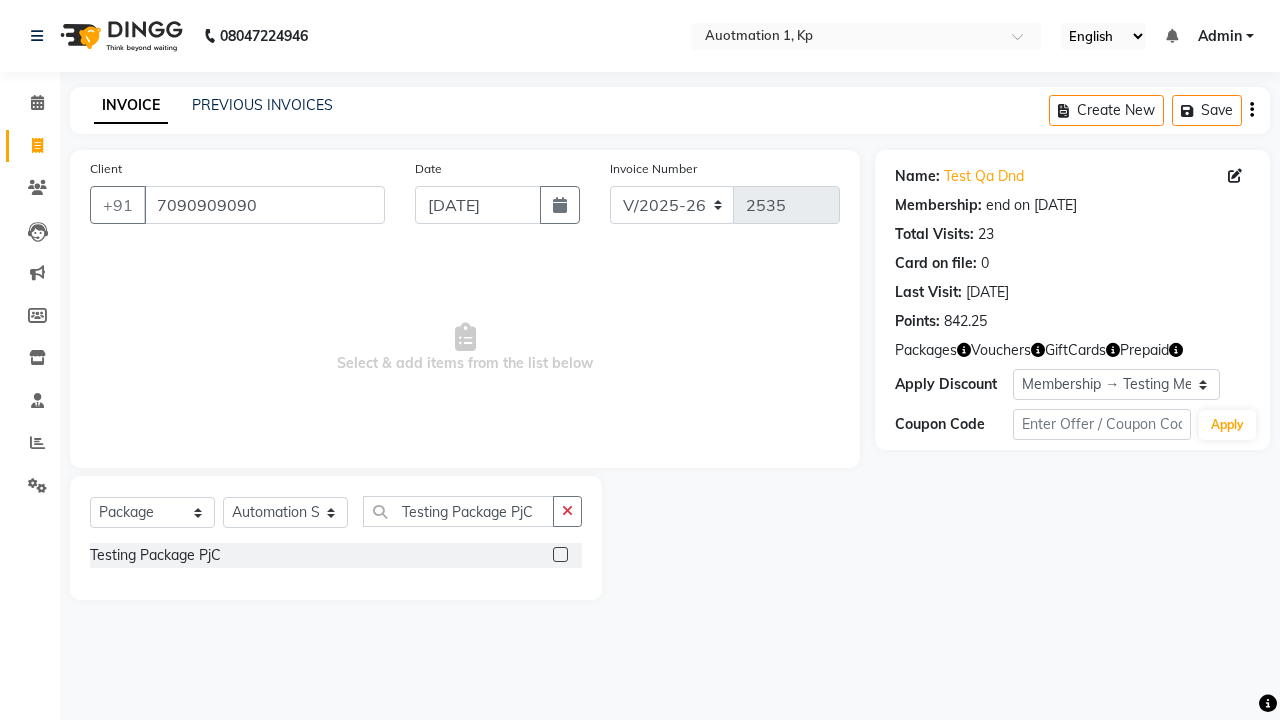 click 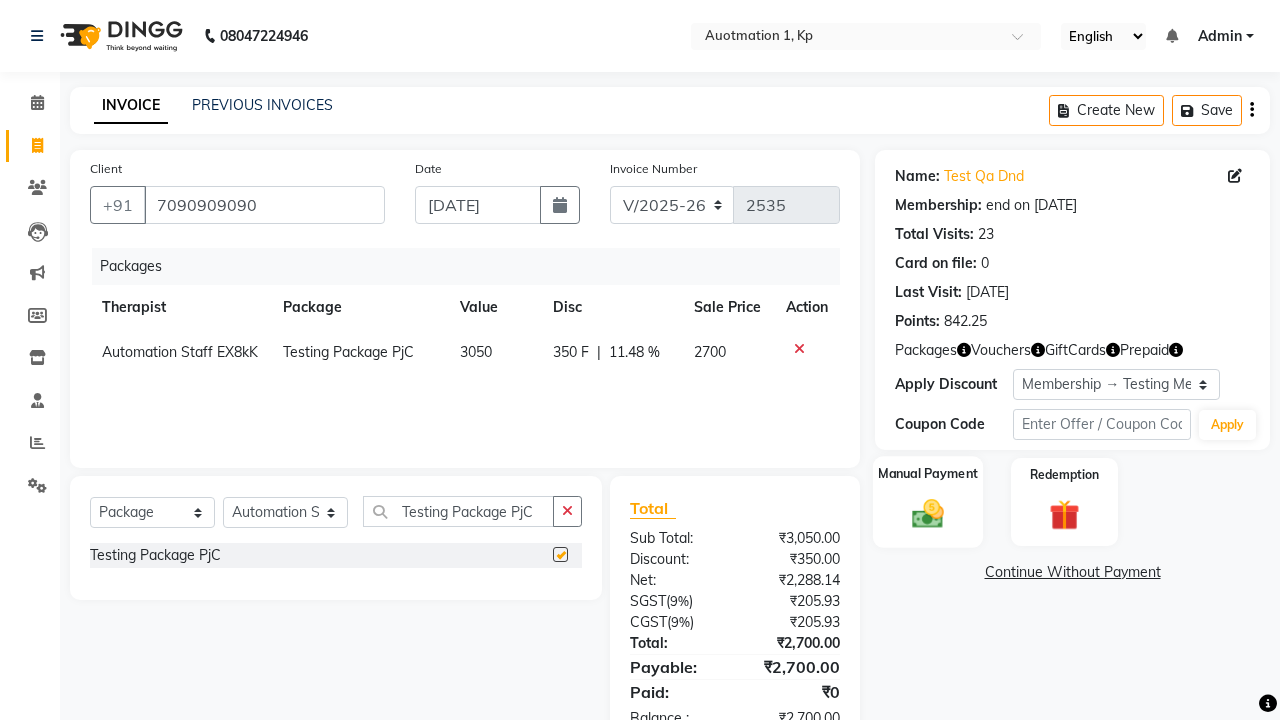 click 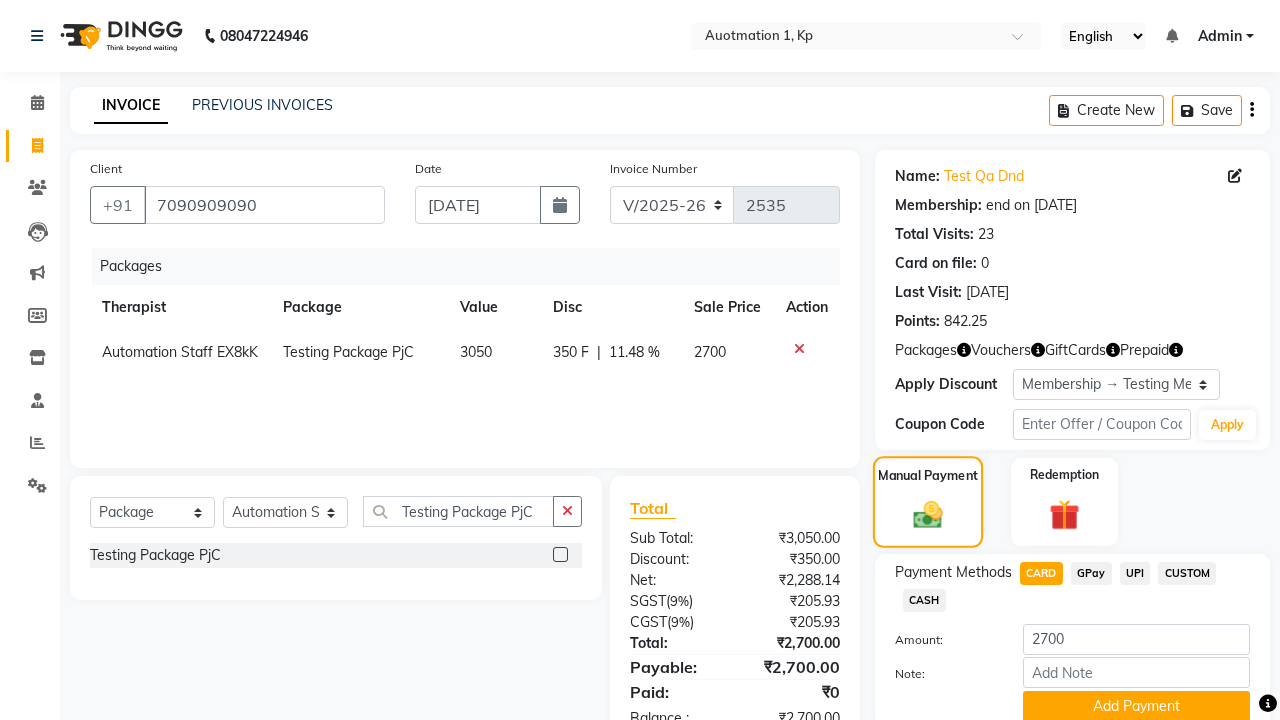 checkbox on "false" 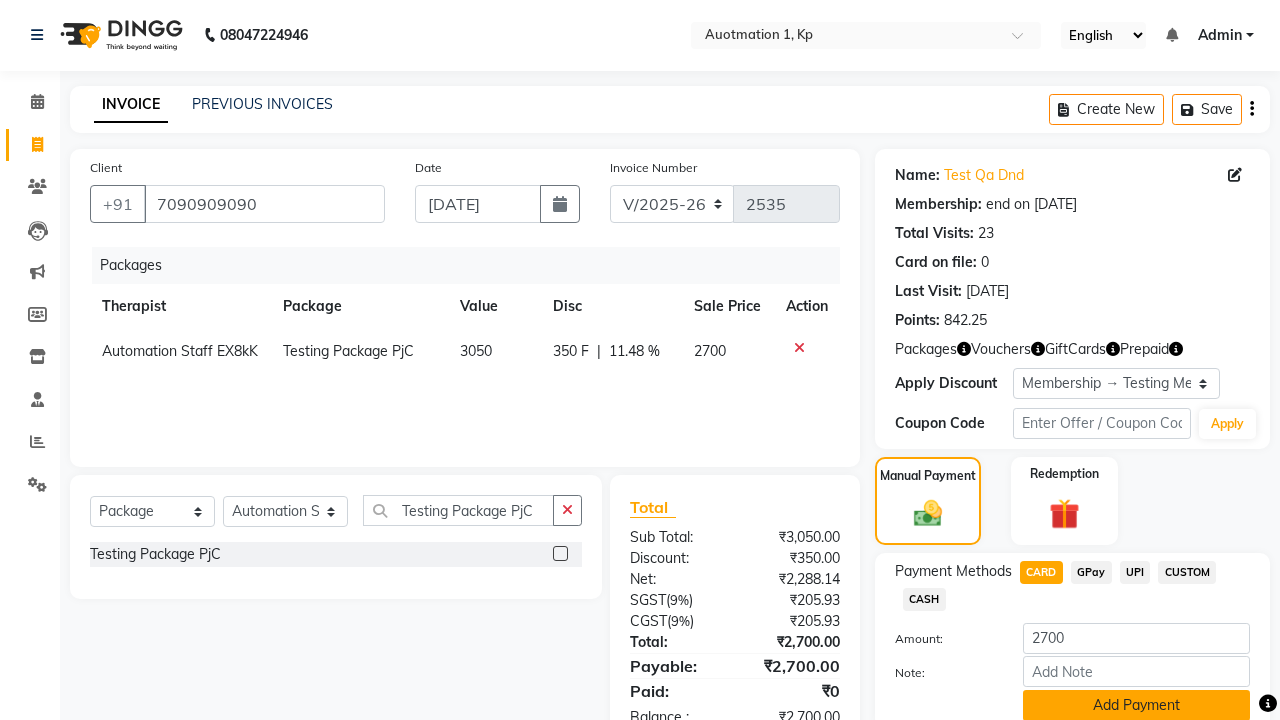 click on "Add Payment" 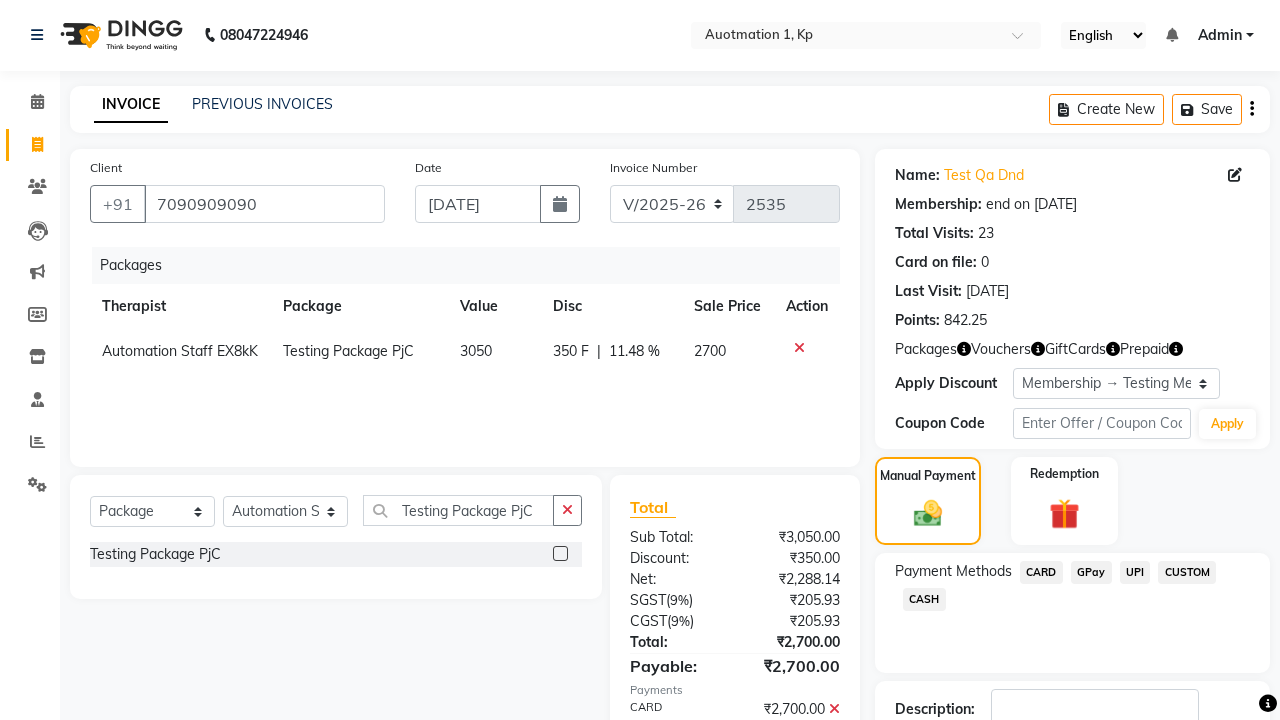 scroll, scrollTop: 138, scrollLeft: 0, axis: vertical 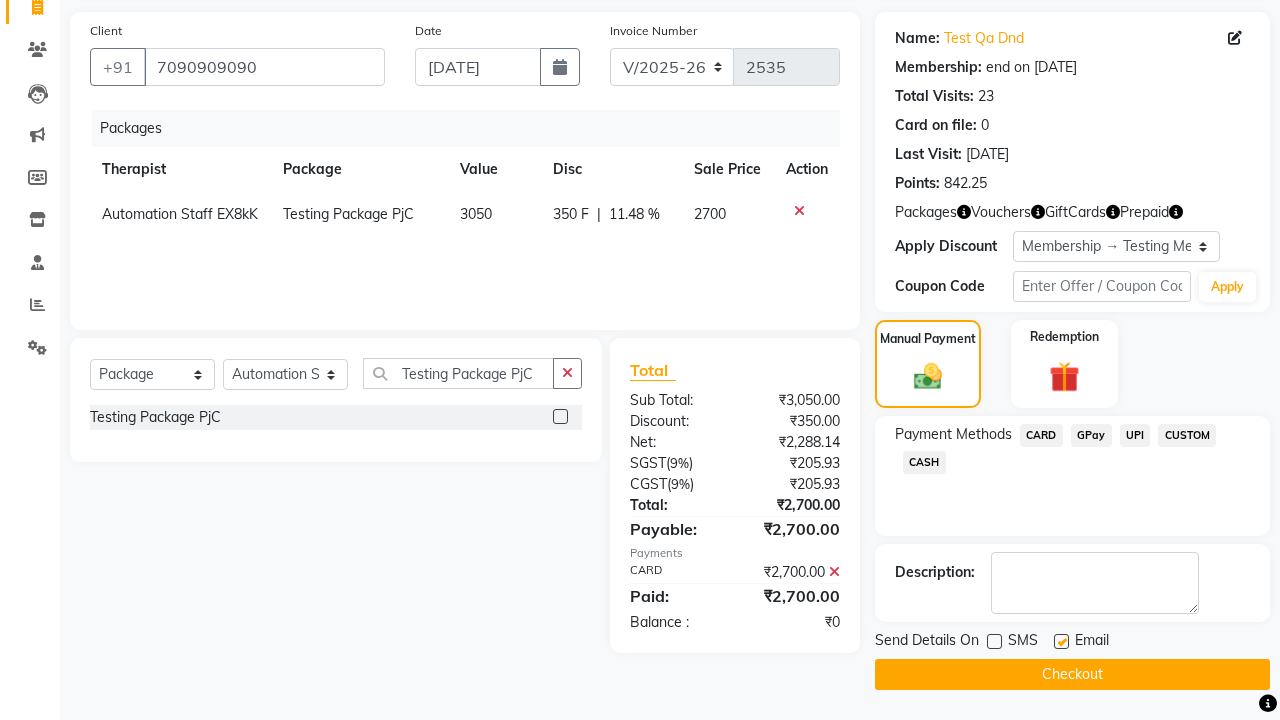 click 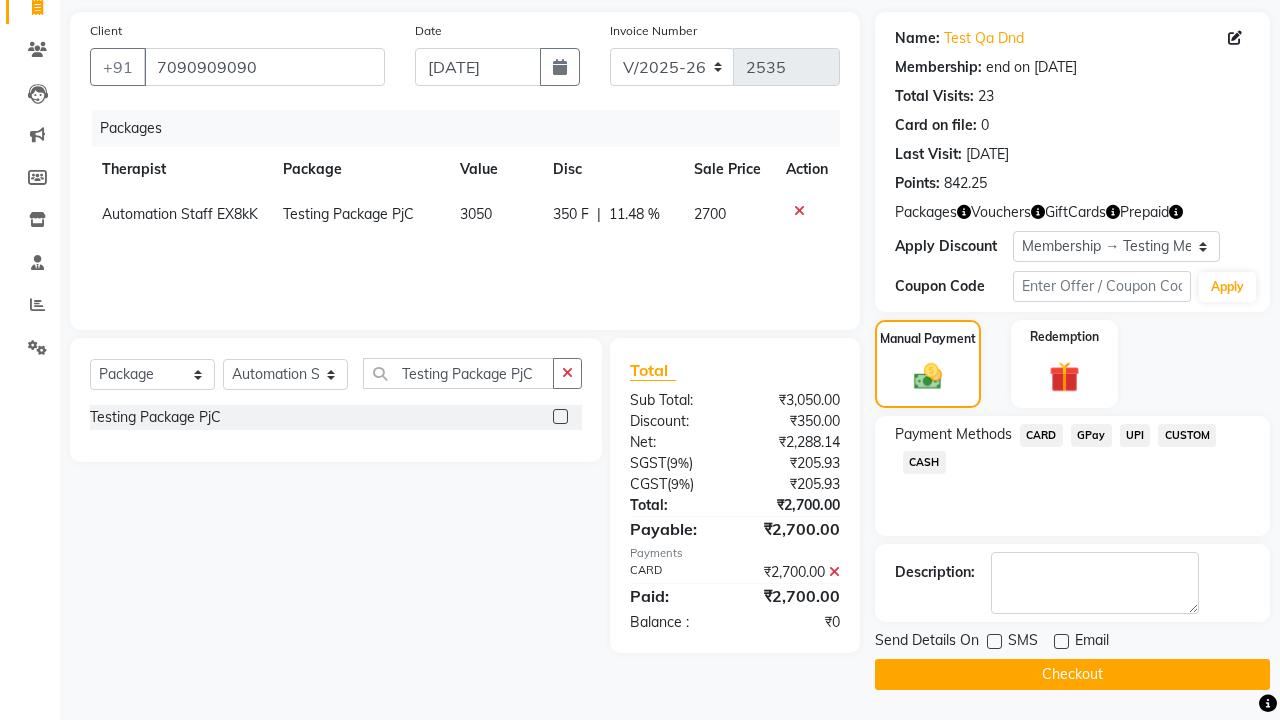 click on "Checkout" 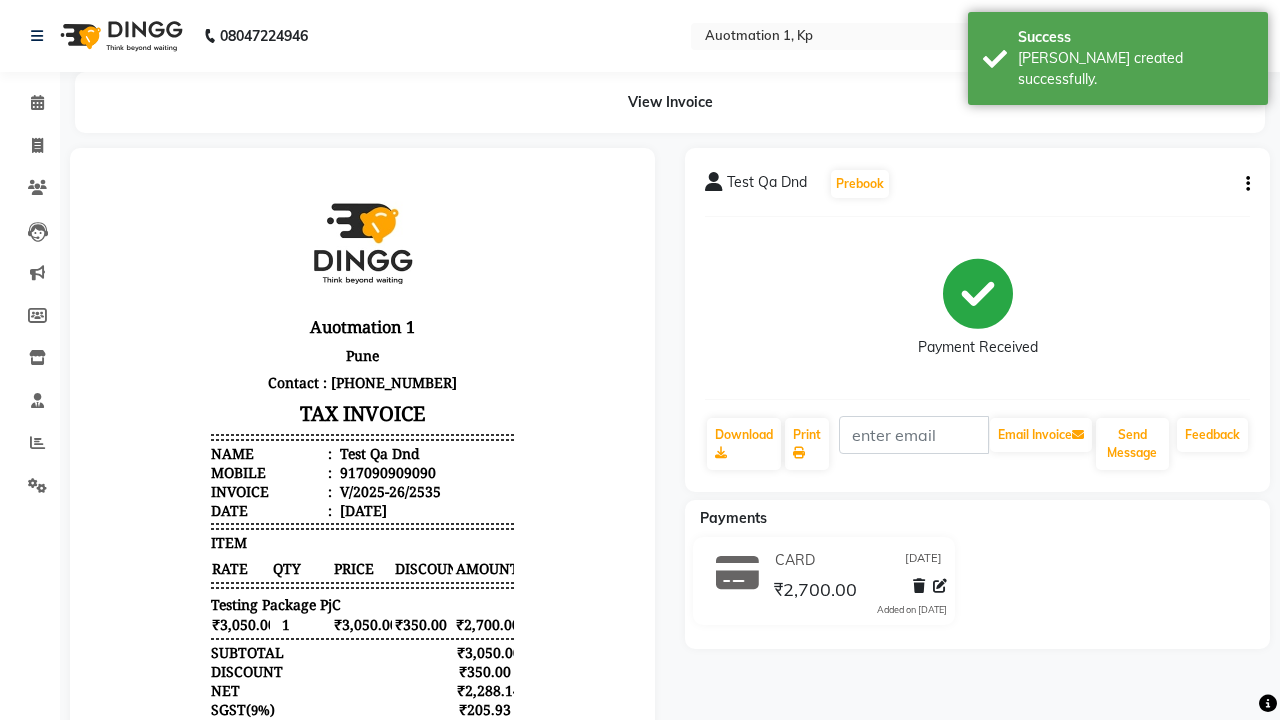 scroll, scrollTop: 0, scrollLeft: 0, axis: both 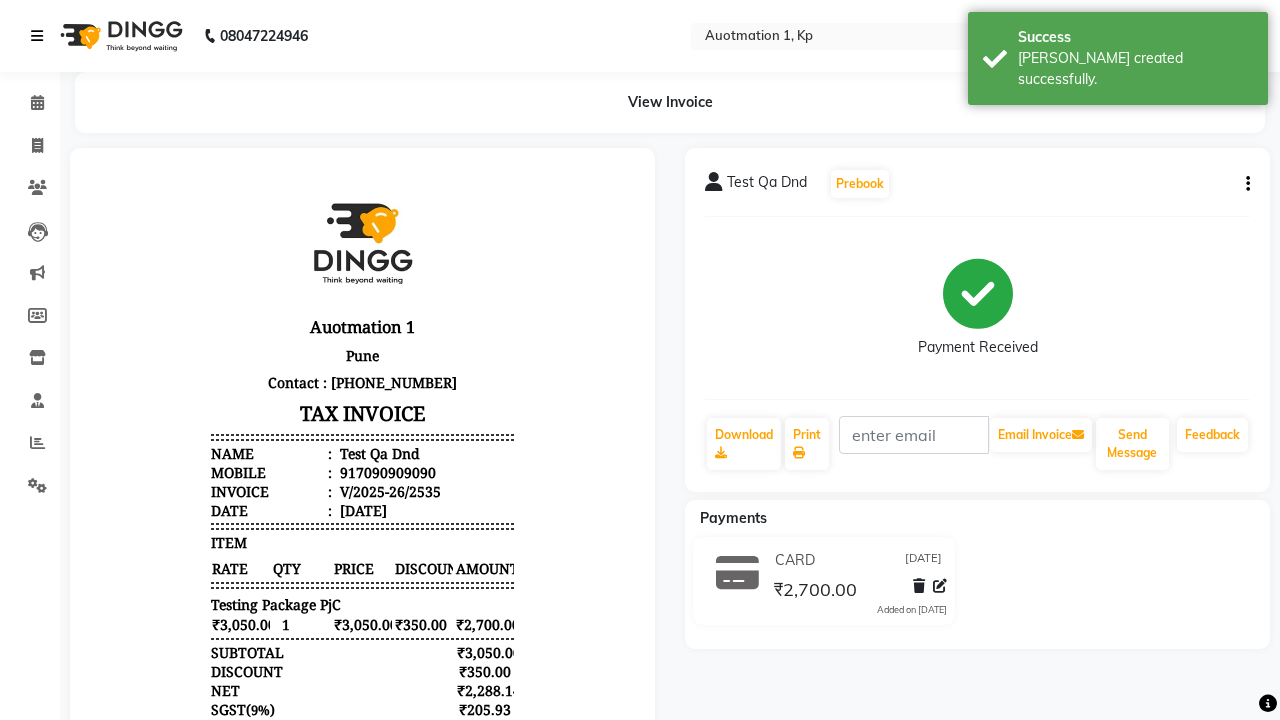click on "[PERSON_NAME] created successfully." at bounding box center [1135, 69] 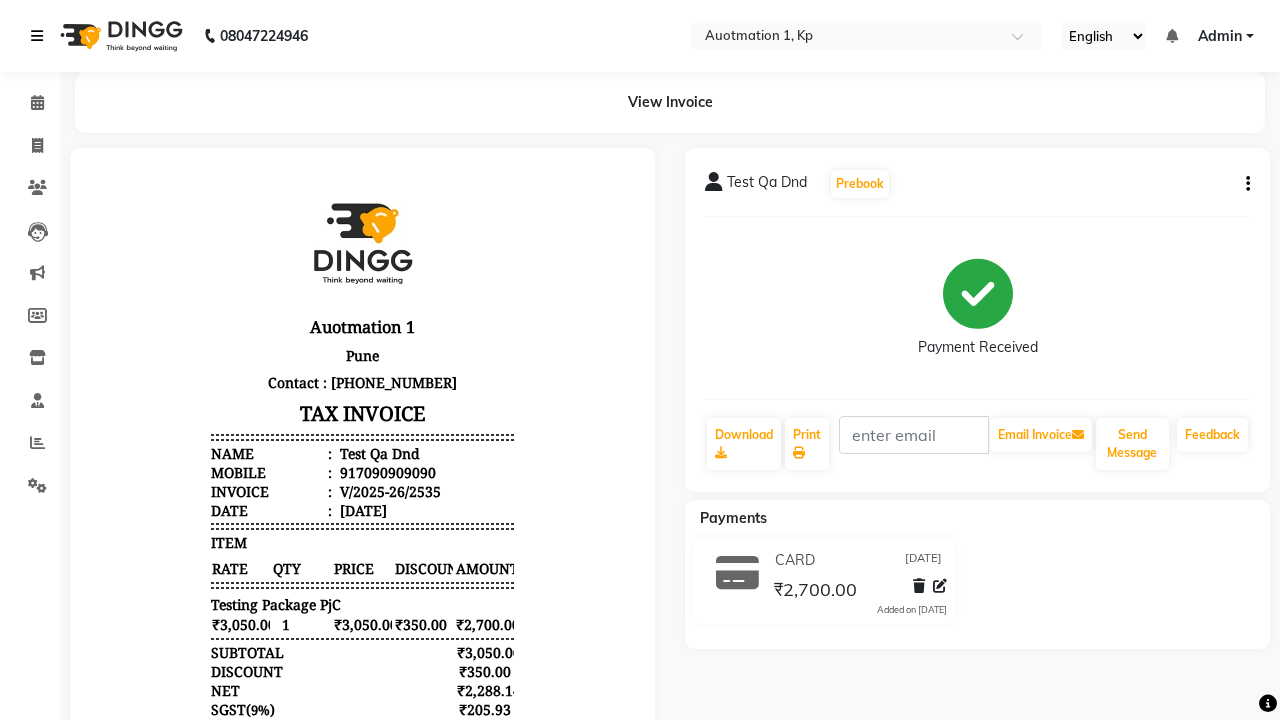 click at bounding box center [37, 36] 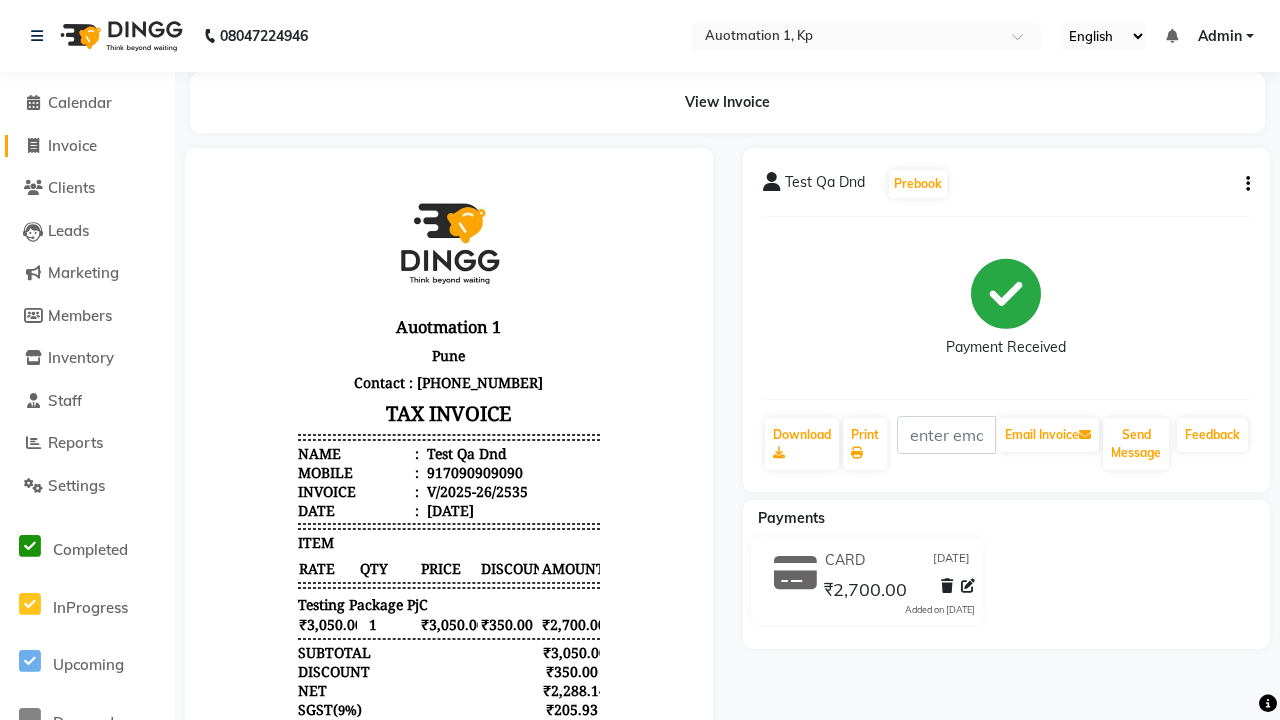 click on "Invoice" 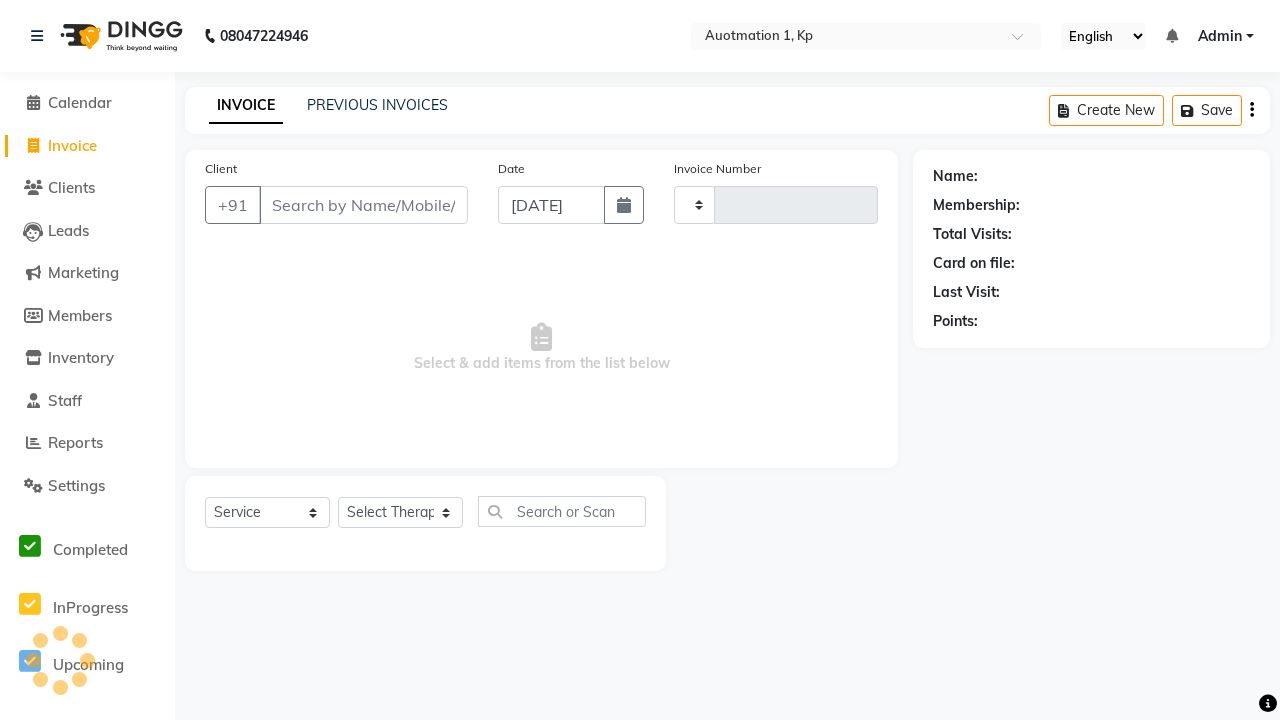 type on "2536" 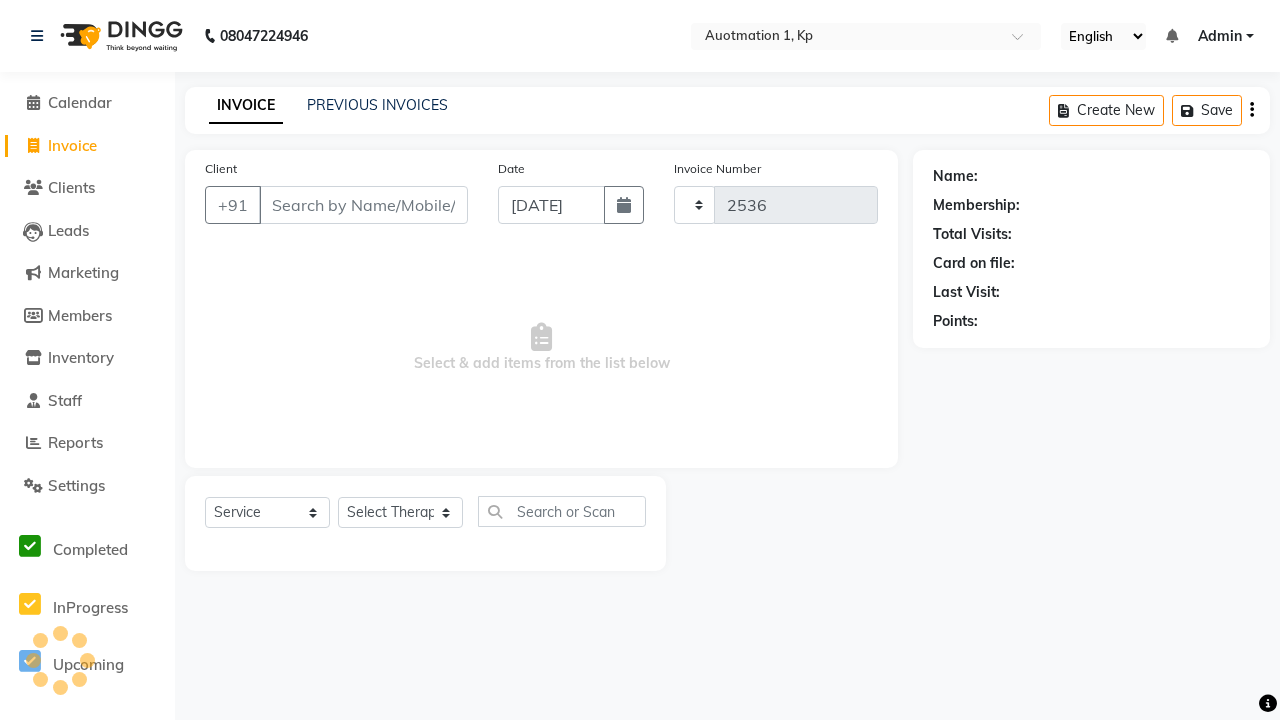 select on "150" 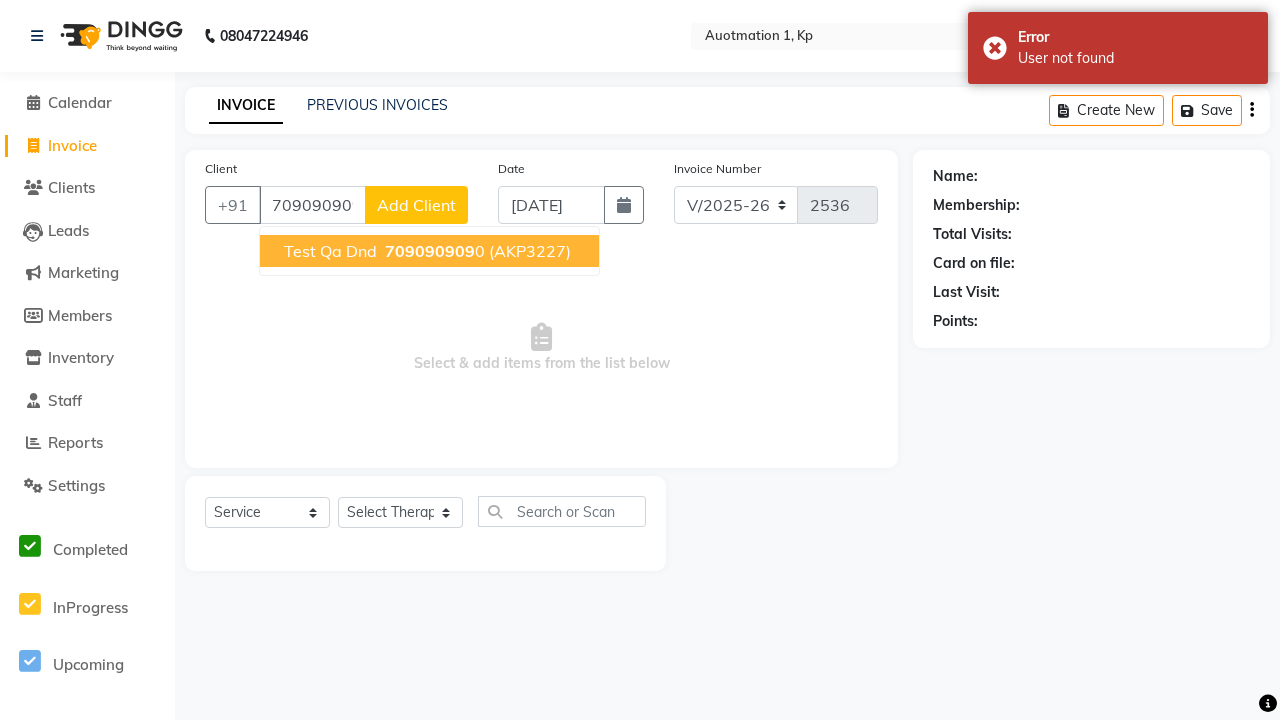 click on "709090909" at bounding box center (430, 251) 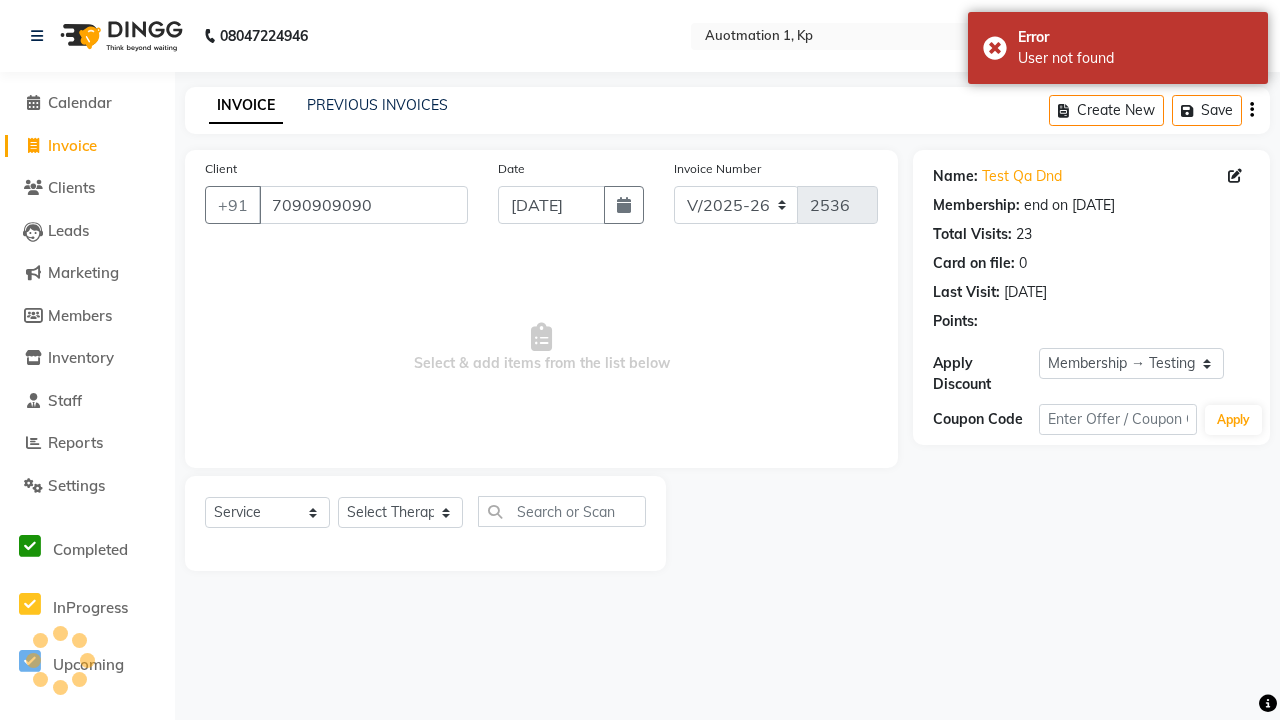 select on "0:" 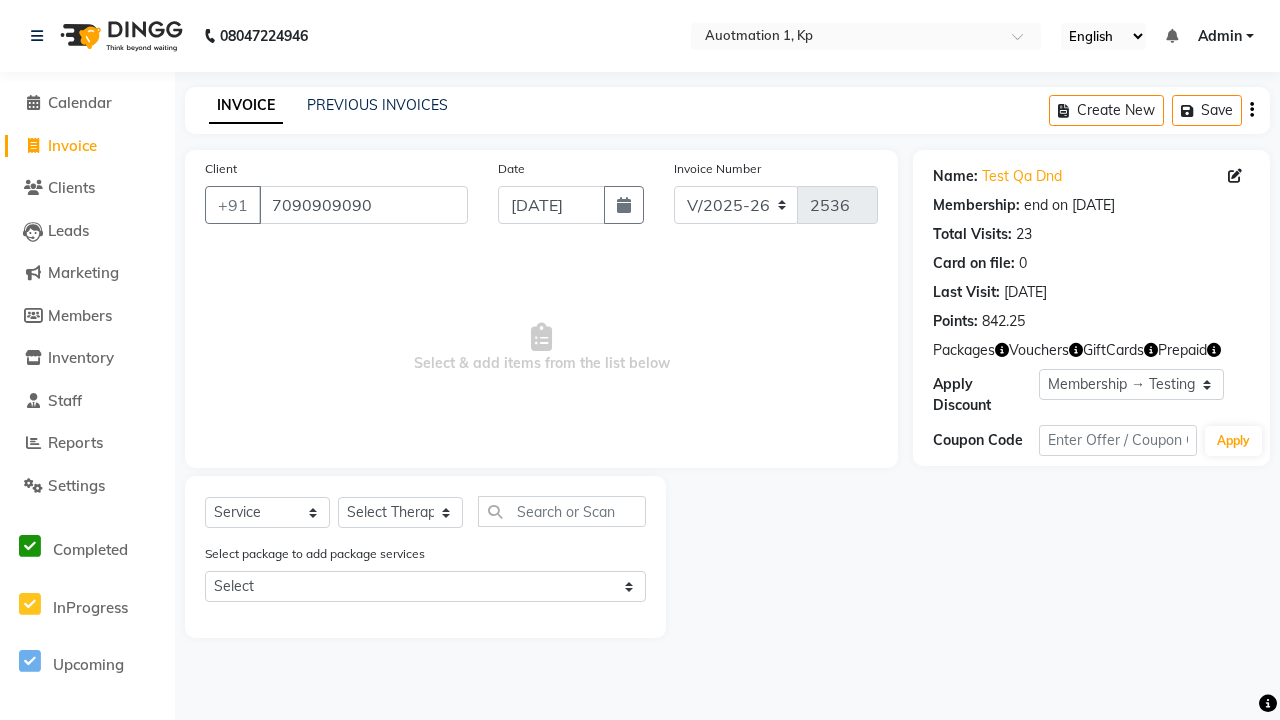 select on "5439" 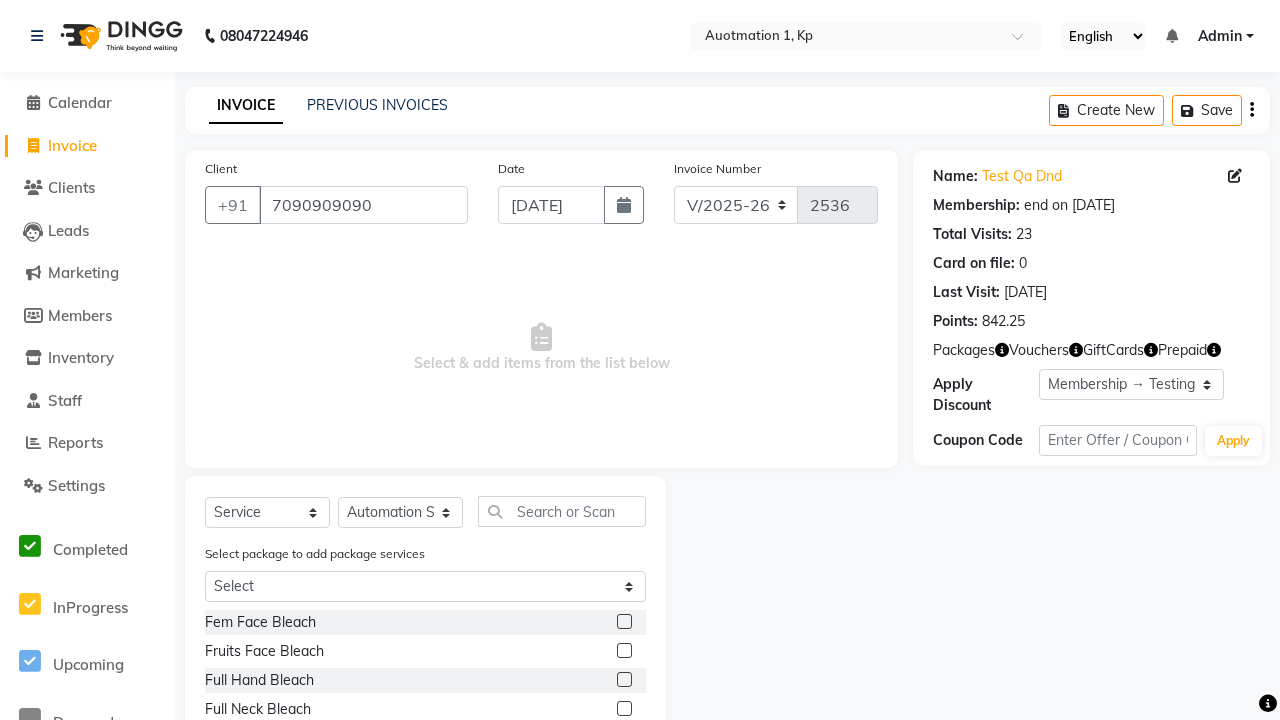 click 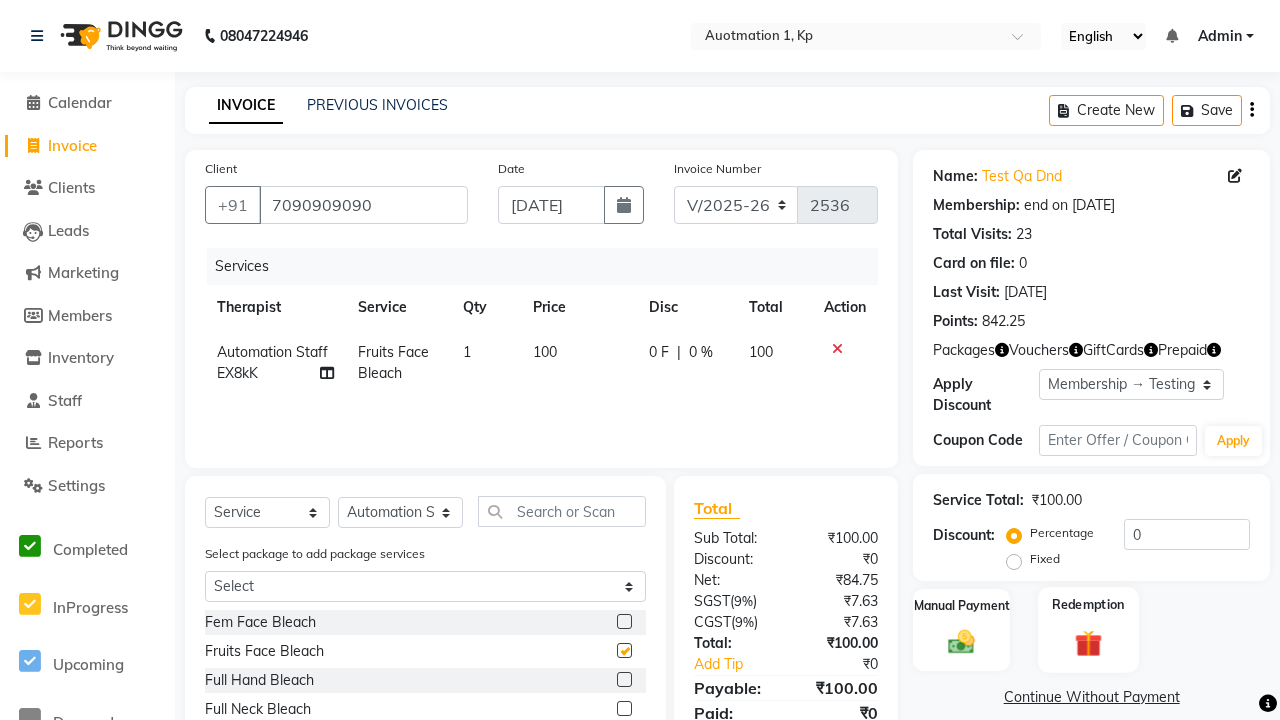 click 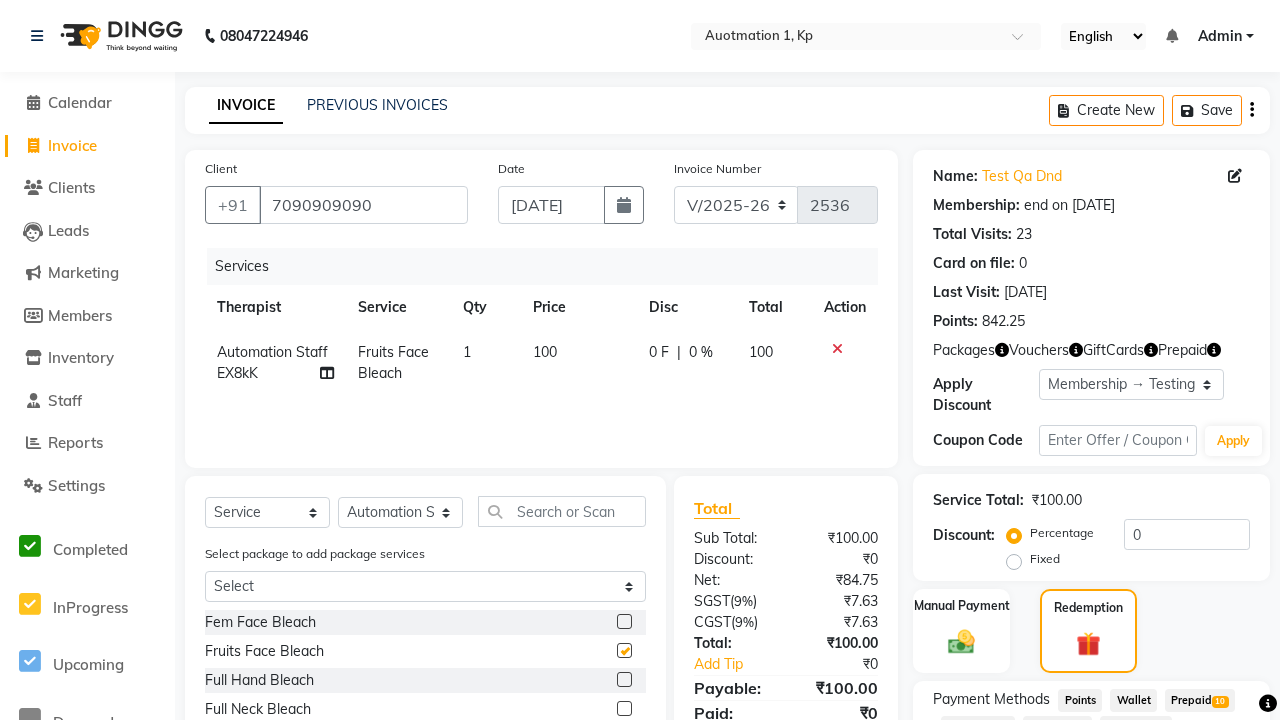 click on "Package  35" 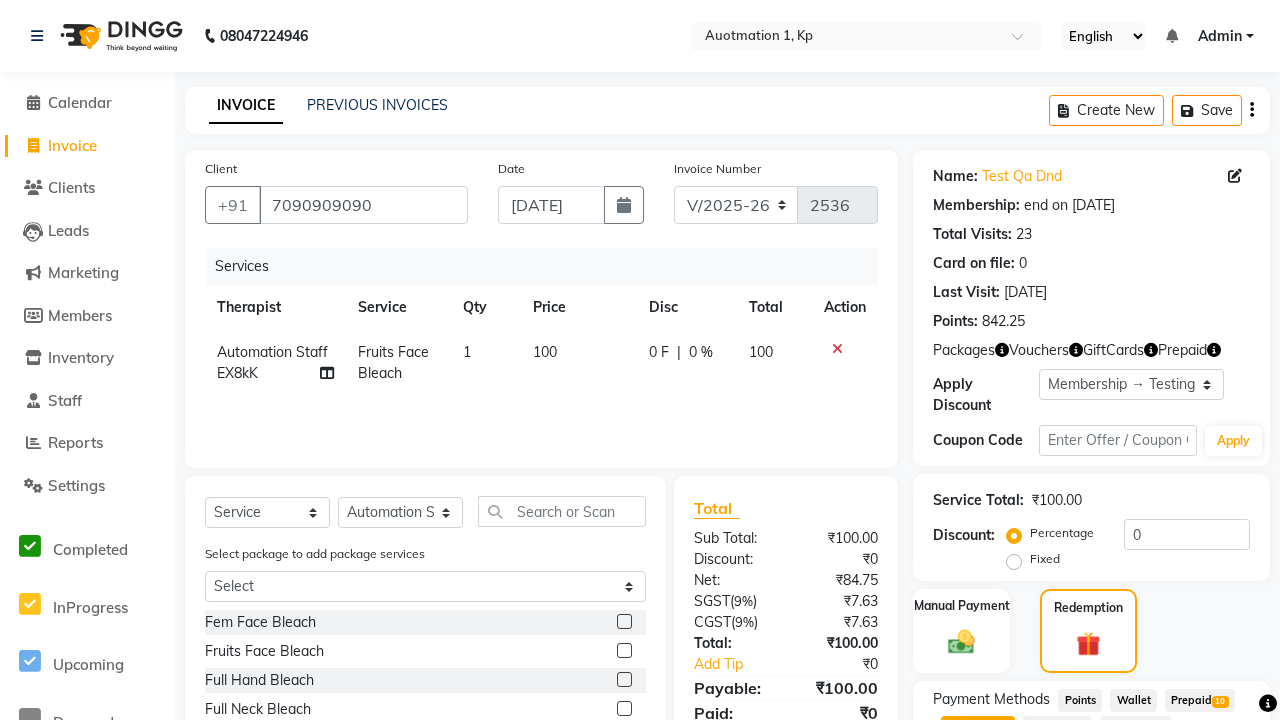 checkbox on "false" 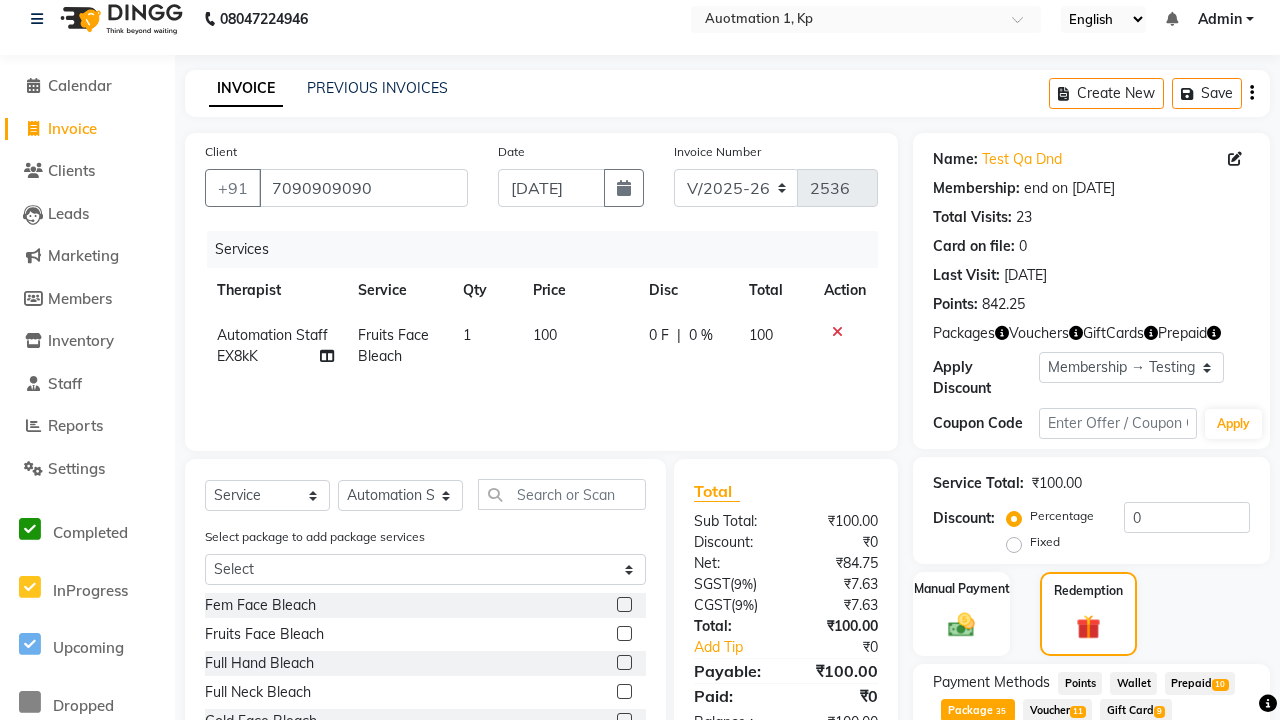 click on "Apply" at bounding box center (1197, 791) 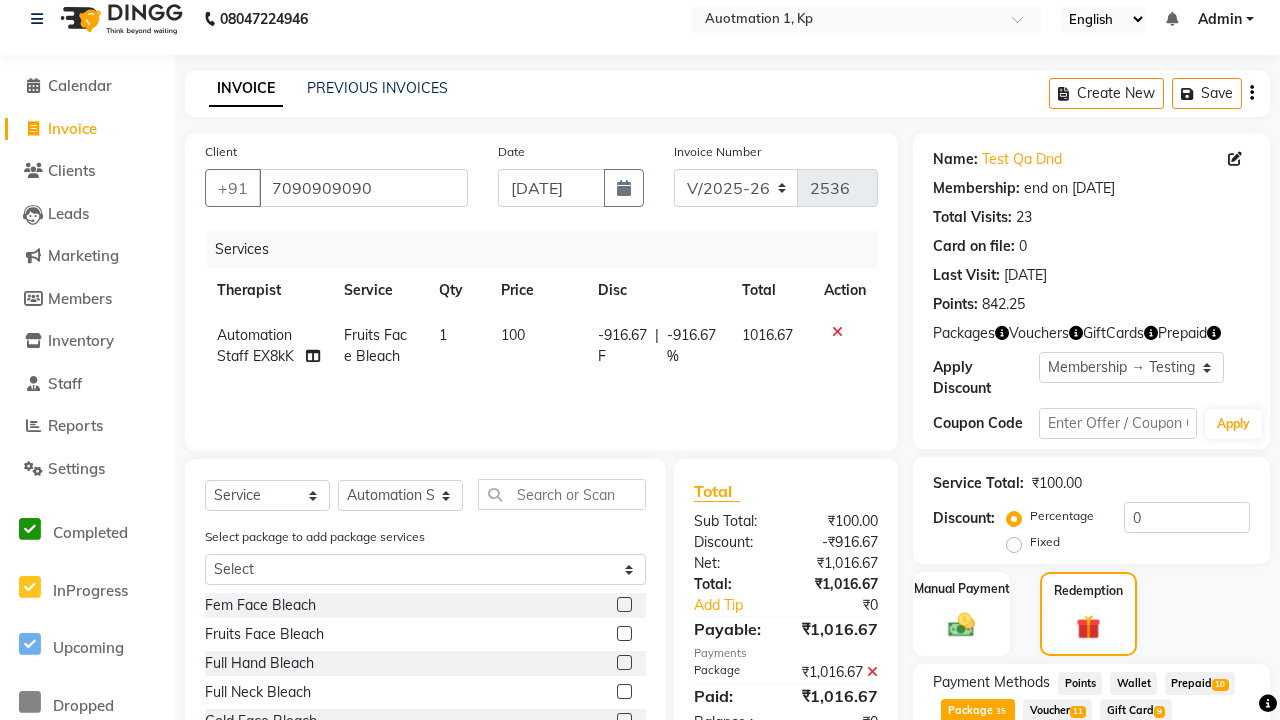 scroll, scrollTop: 340, scrollLeft: 0, axis: vertical 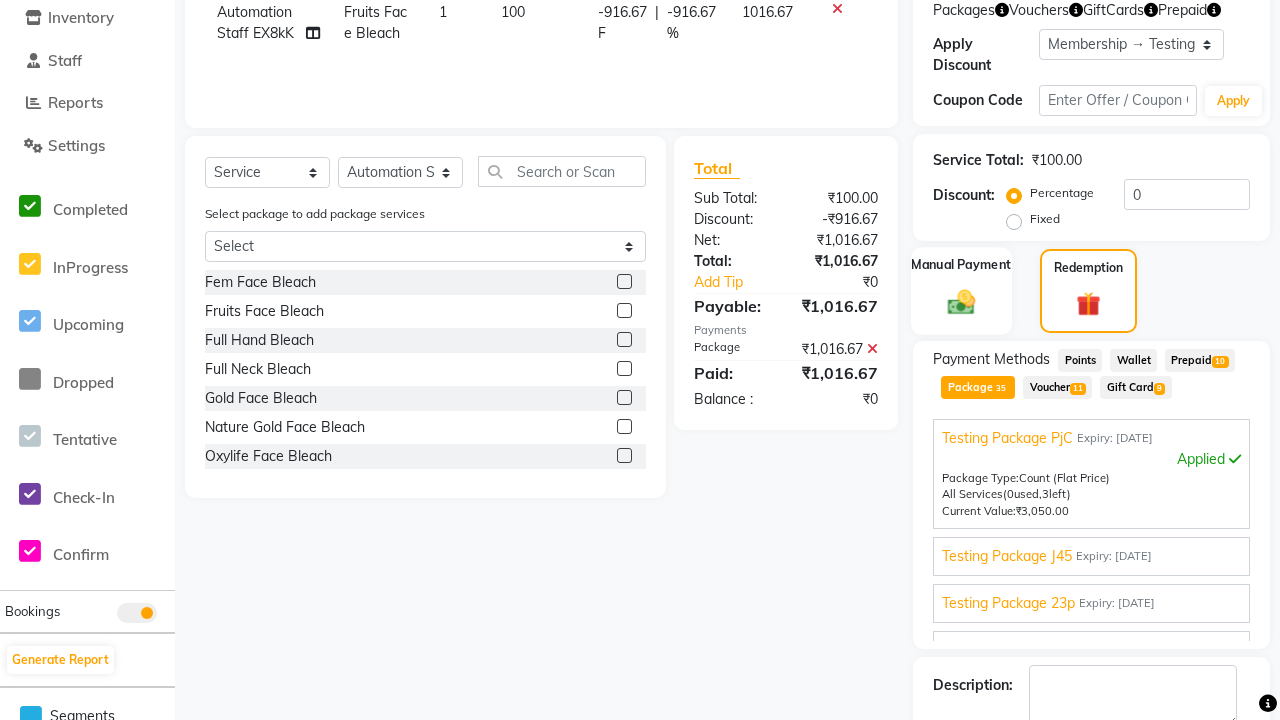 click 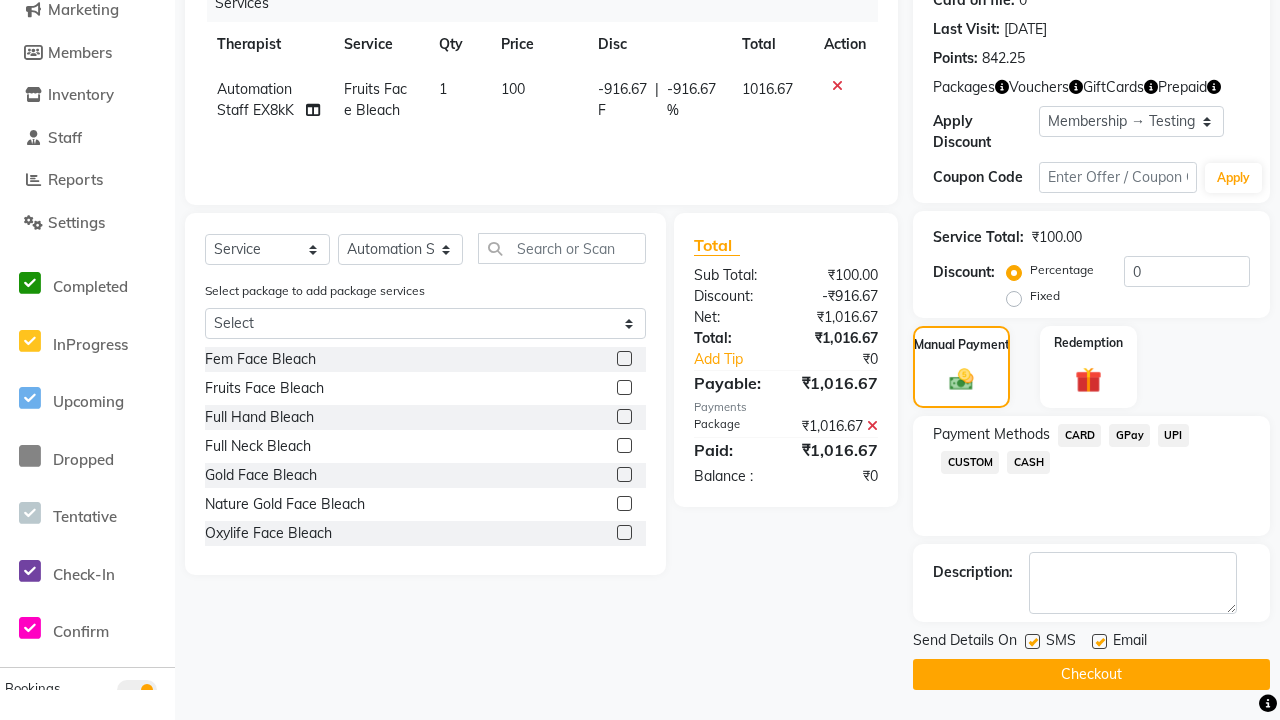 click on "CARD" 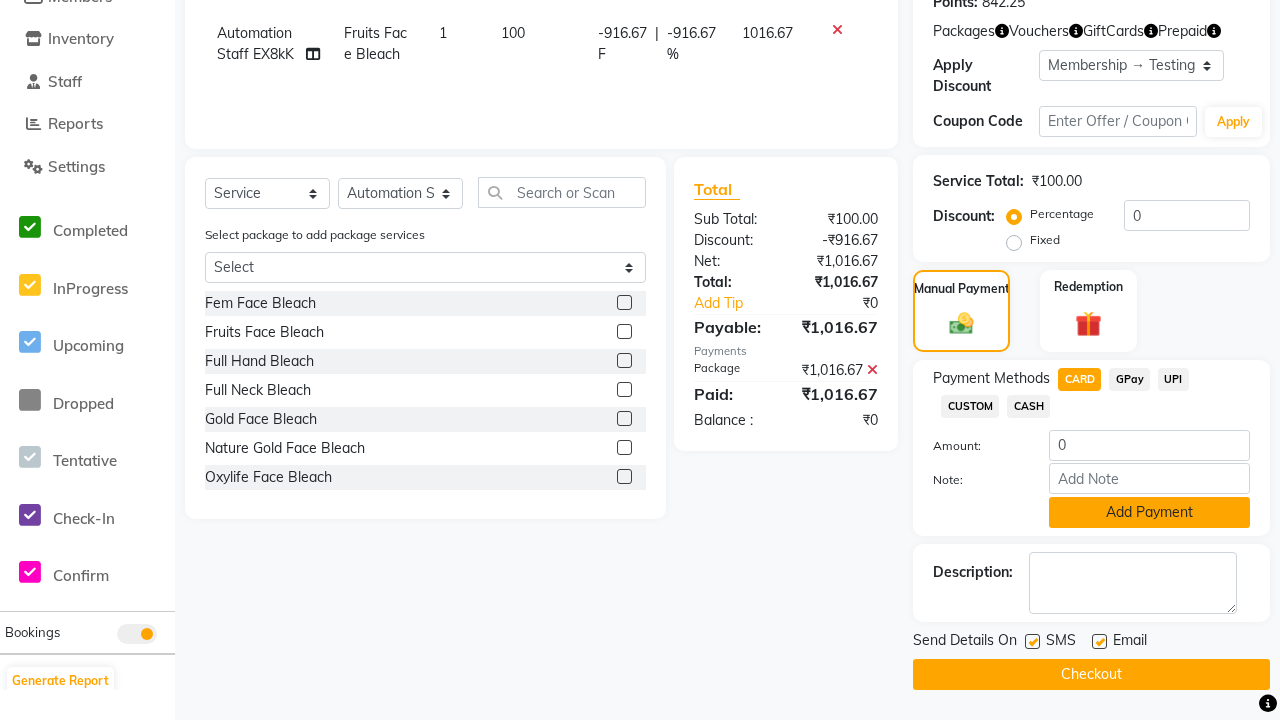 click on "Add Payment" 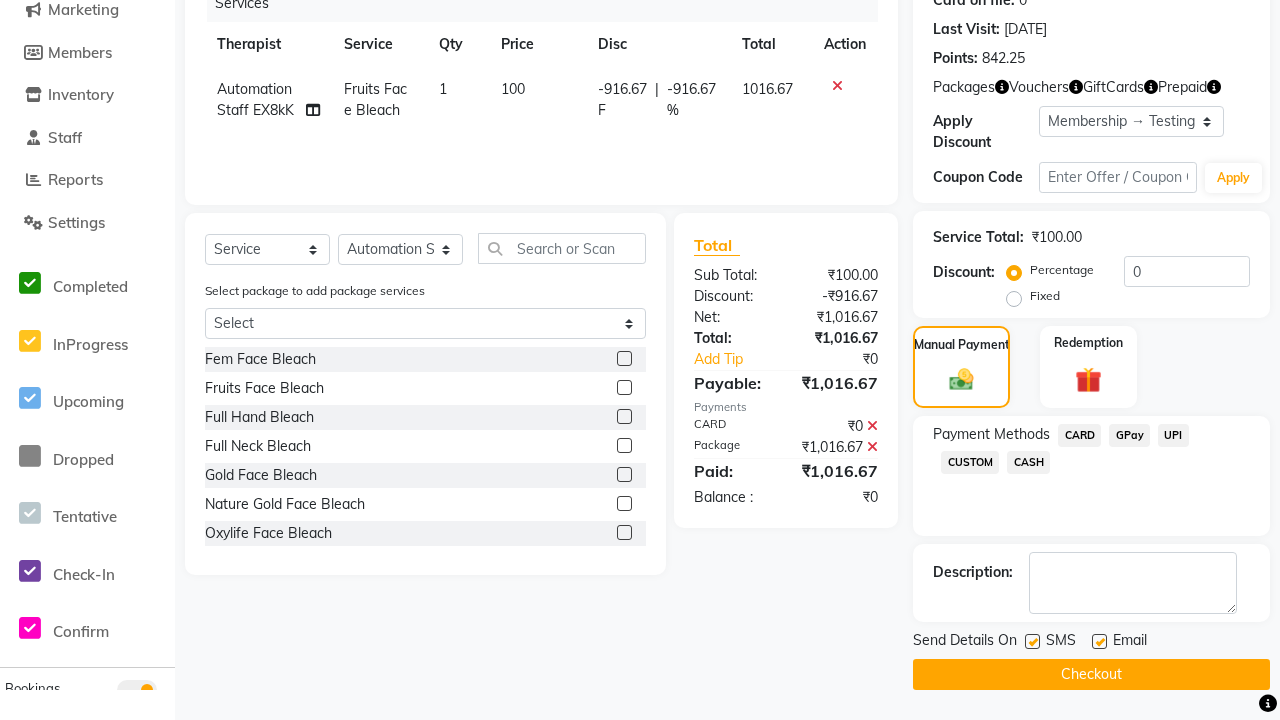 scroll, scrollTop: 263, scrollLeft: 0, axis: vertical 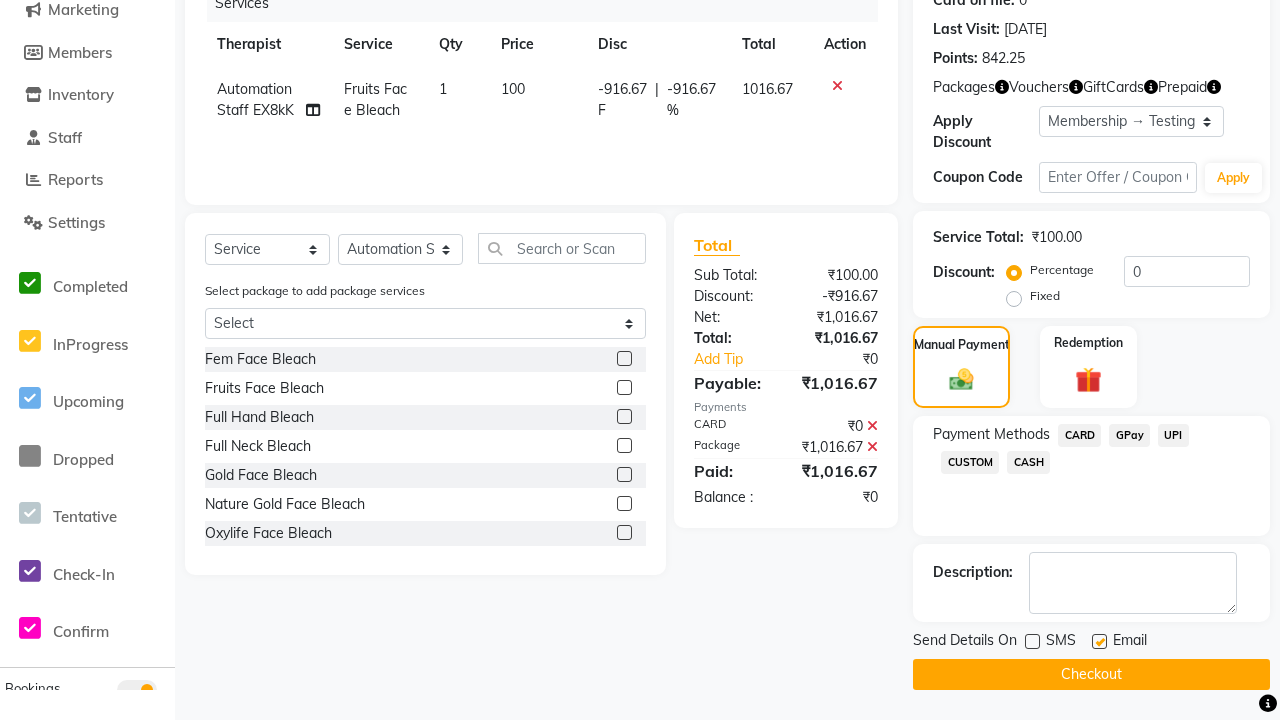 click 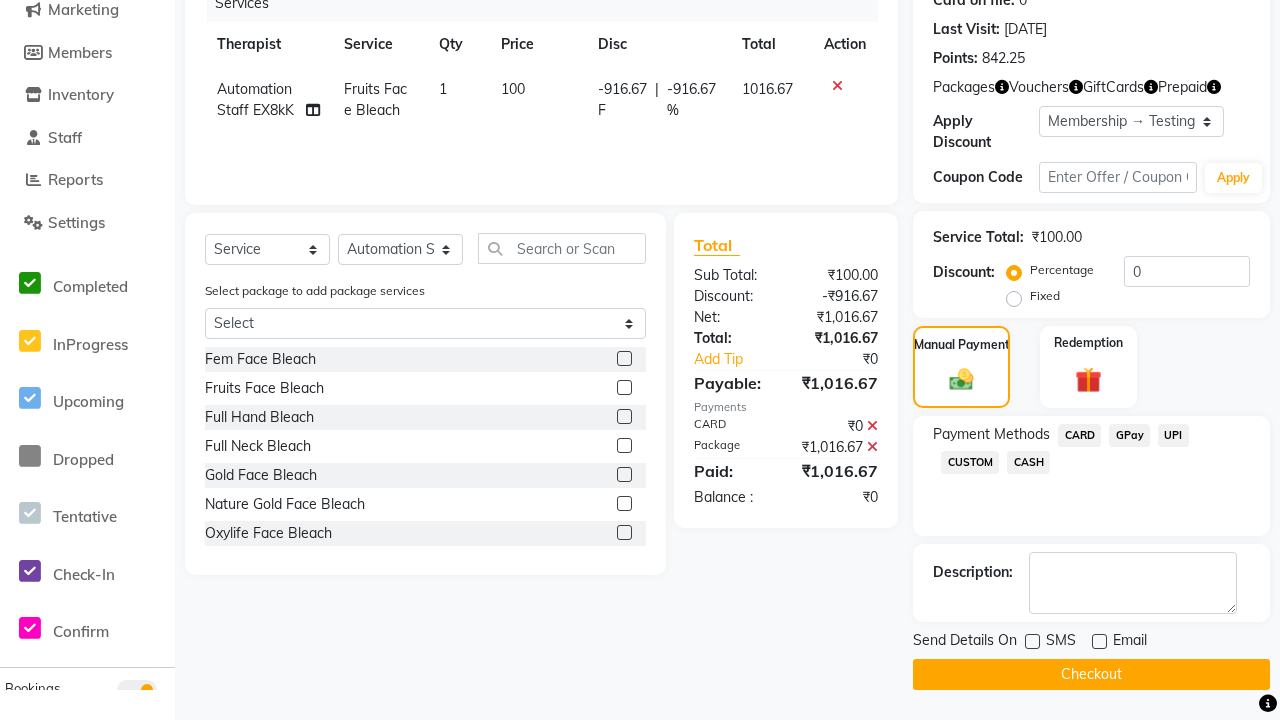 click on "Checkout" 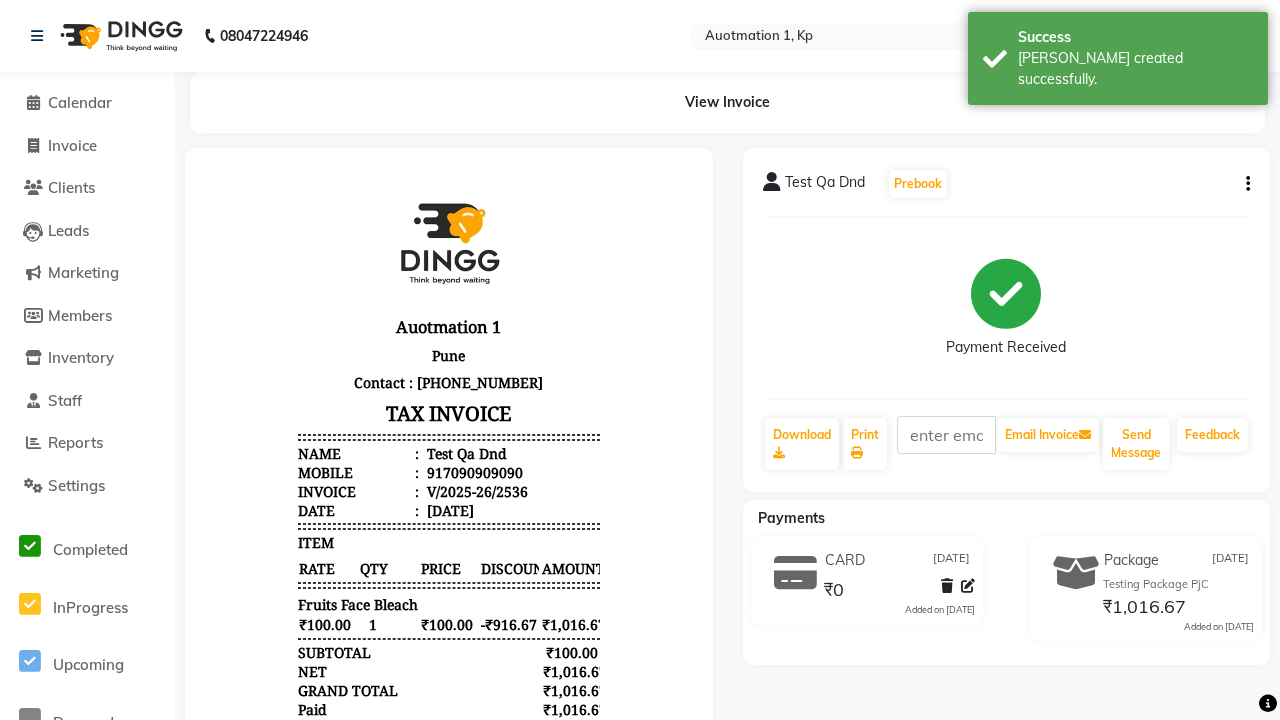 scroll, scrollTop: 0, scrollLeft: 0, axis: both 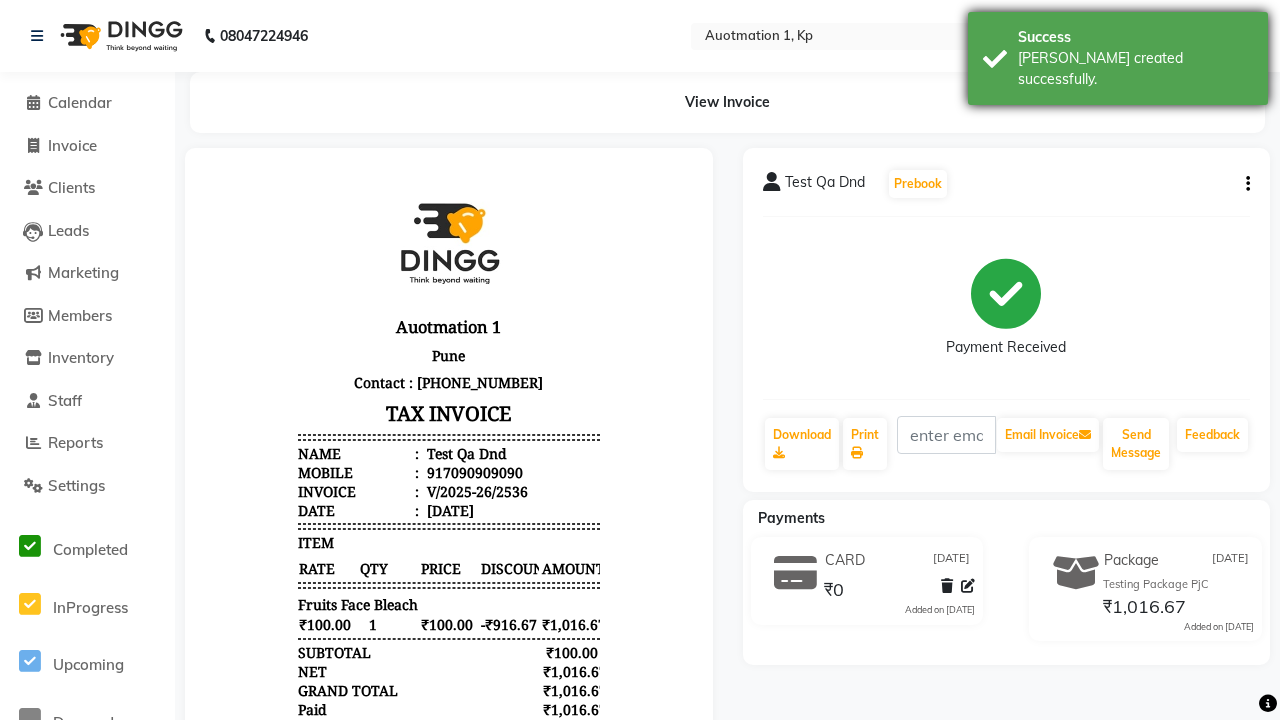 click on "[PERSON_NAME] created successfully." at bounding box center [1135, 69] 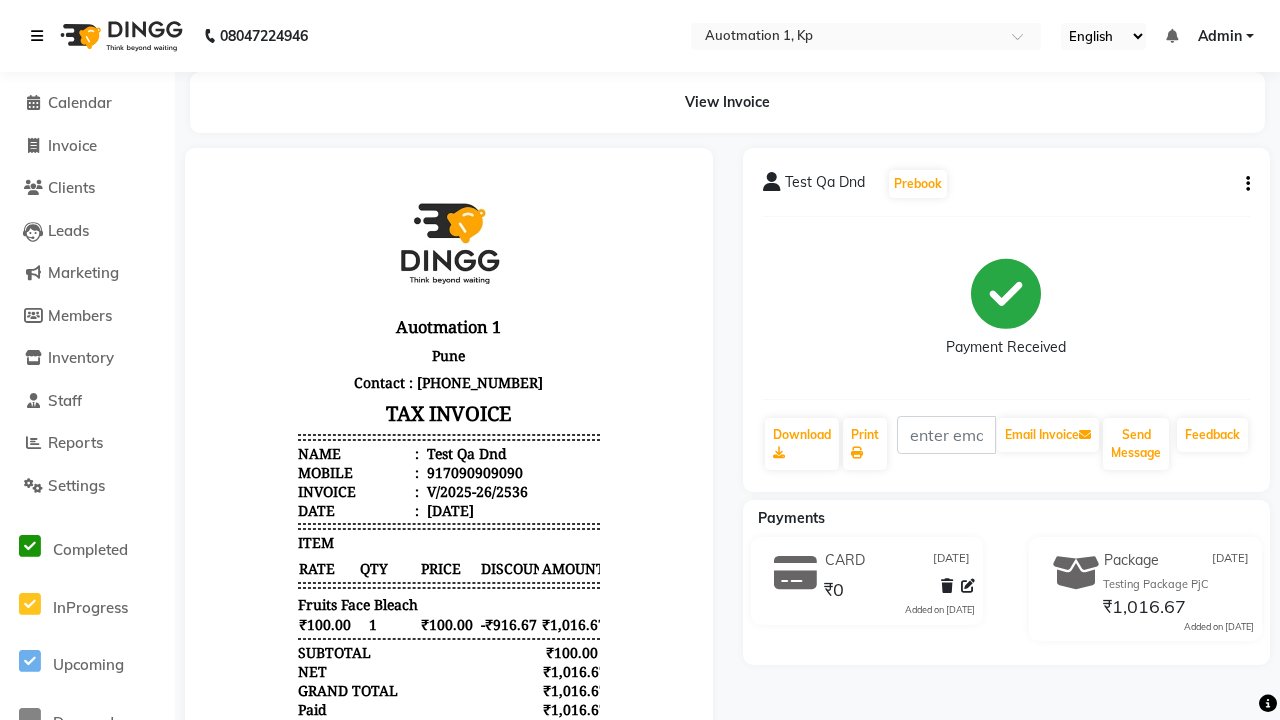click at bounding box center (37, 36) 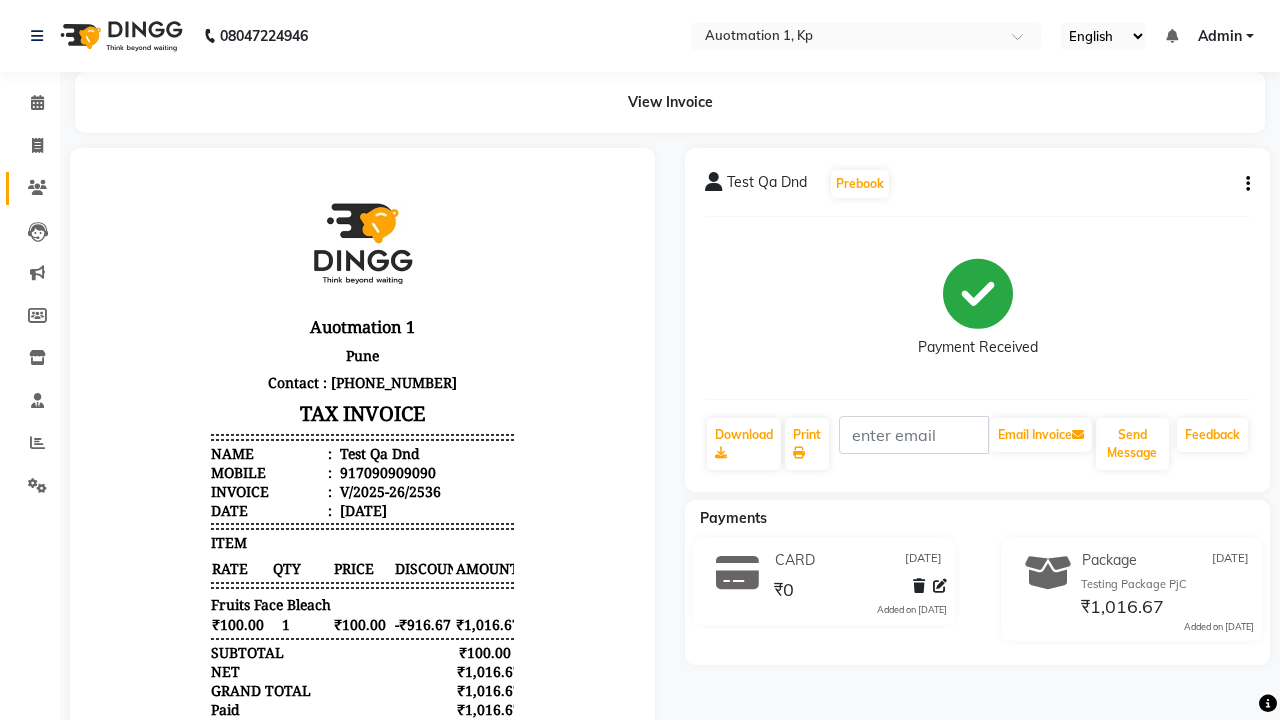 click 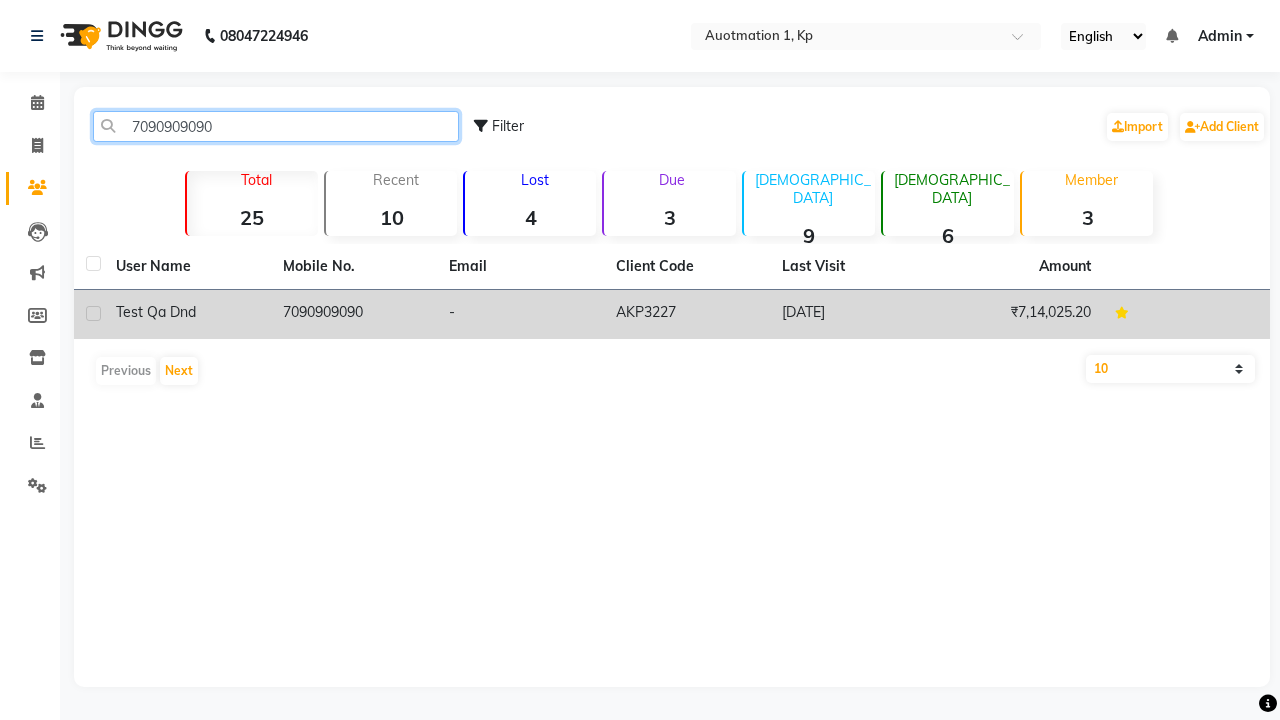type on "7090909090" 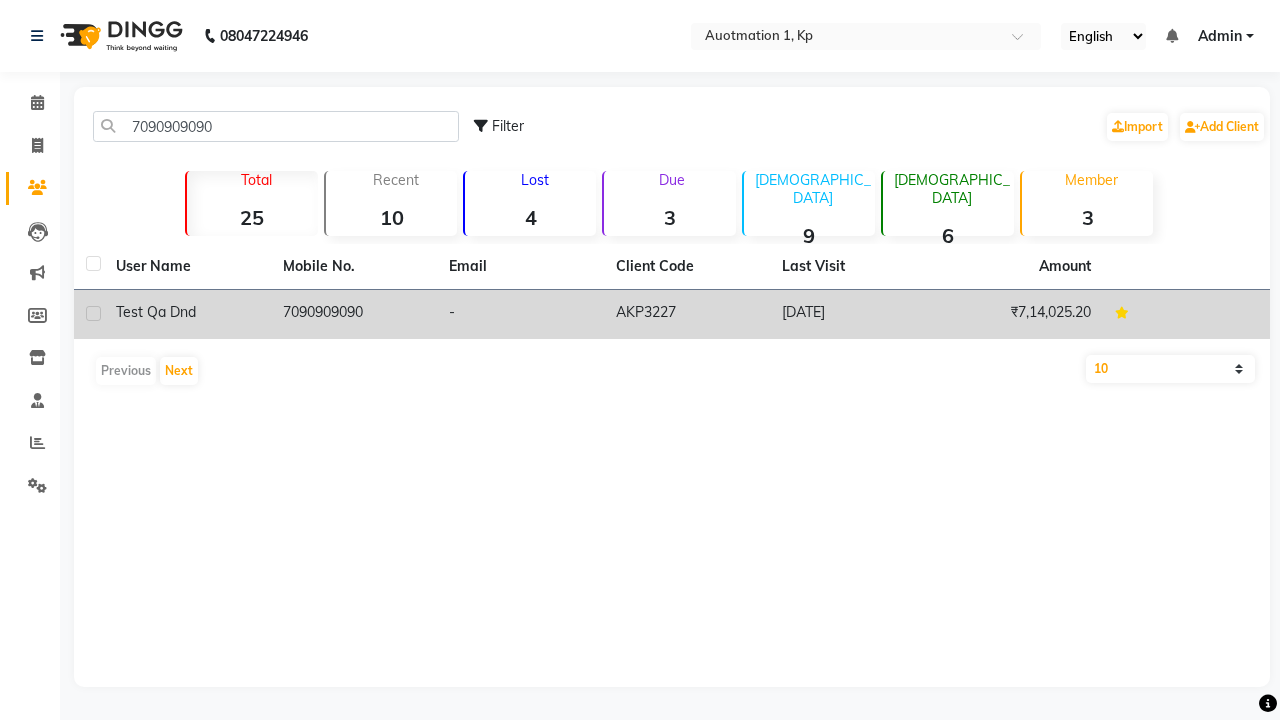 click on "7090909090" 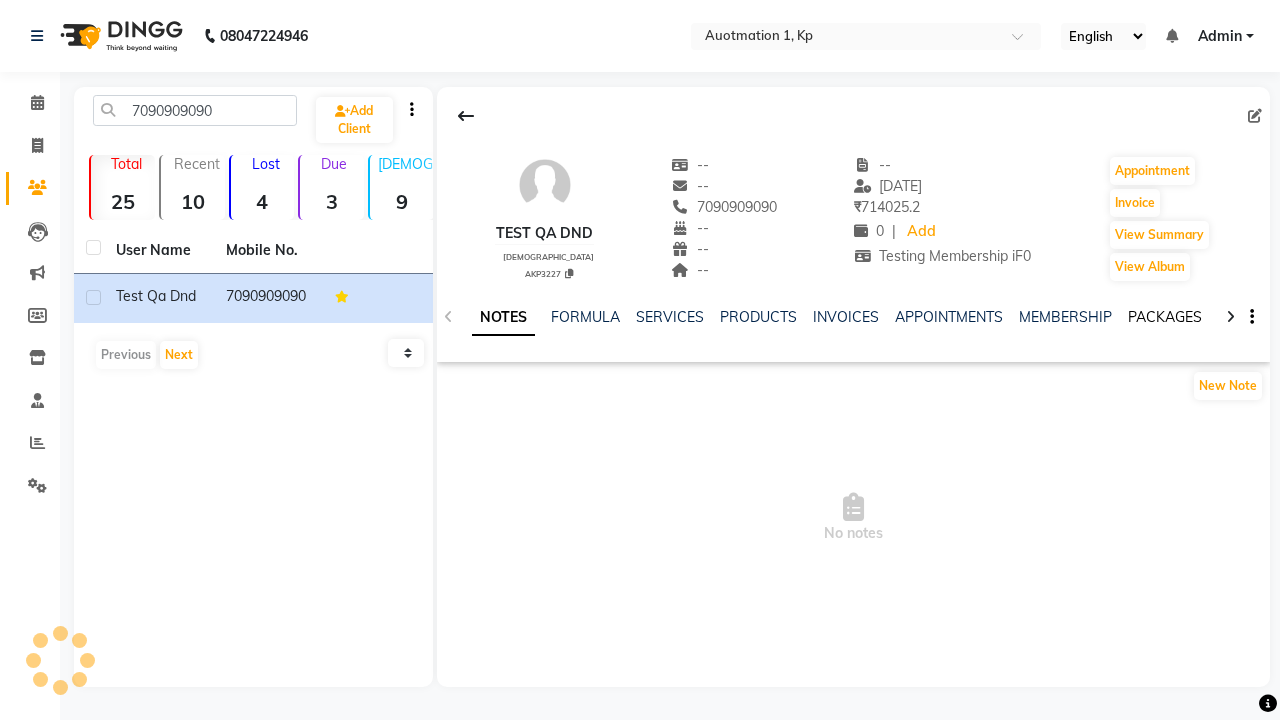 click on "PACKAGES" 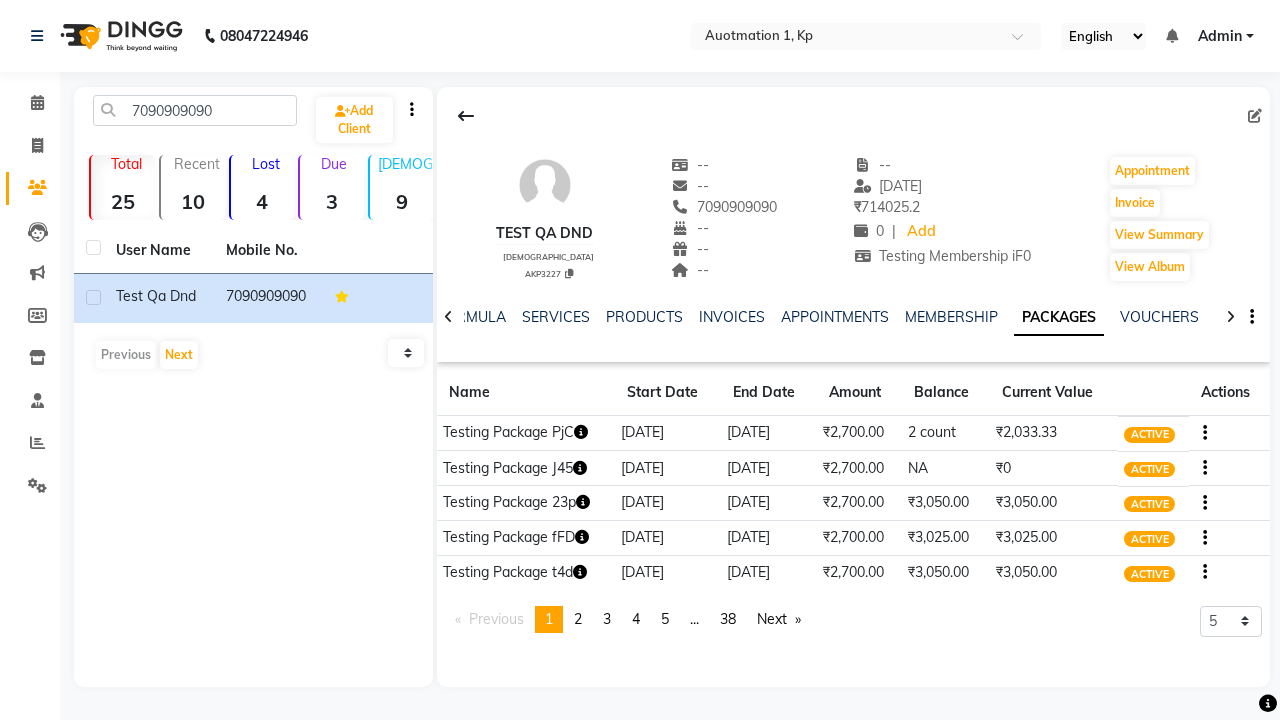 click 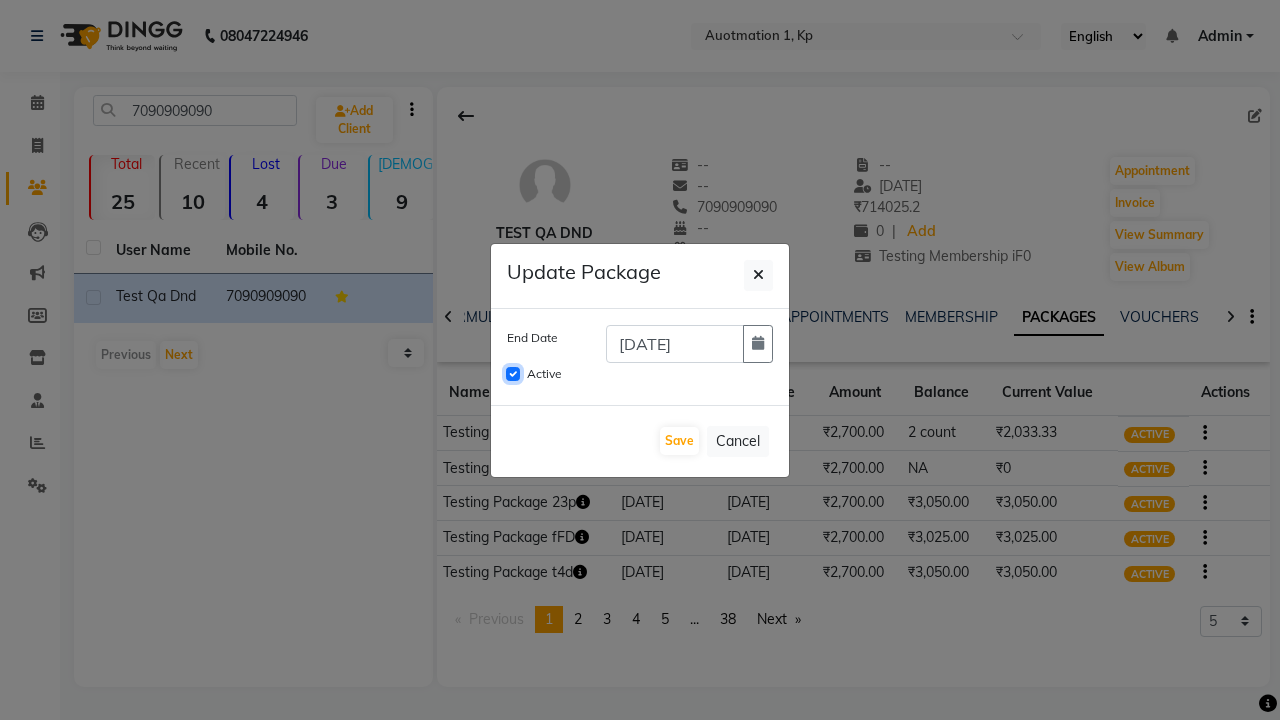 click on "Active" at bounding box center [513, 374] 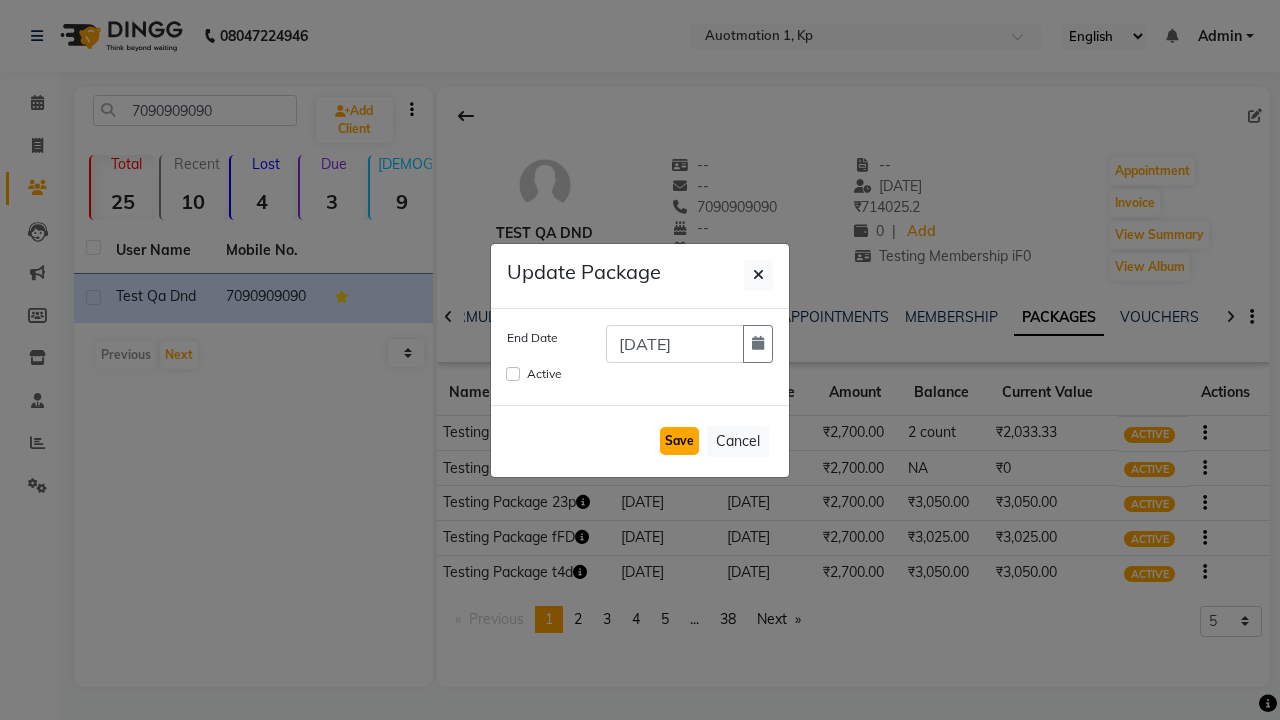 click on "Save" 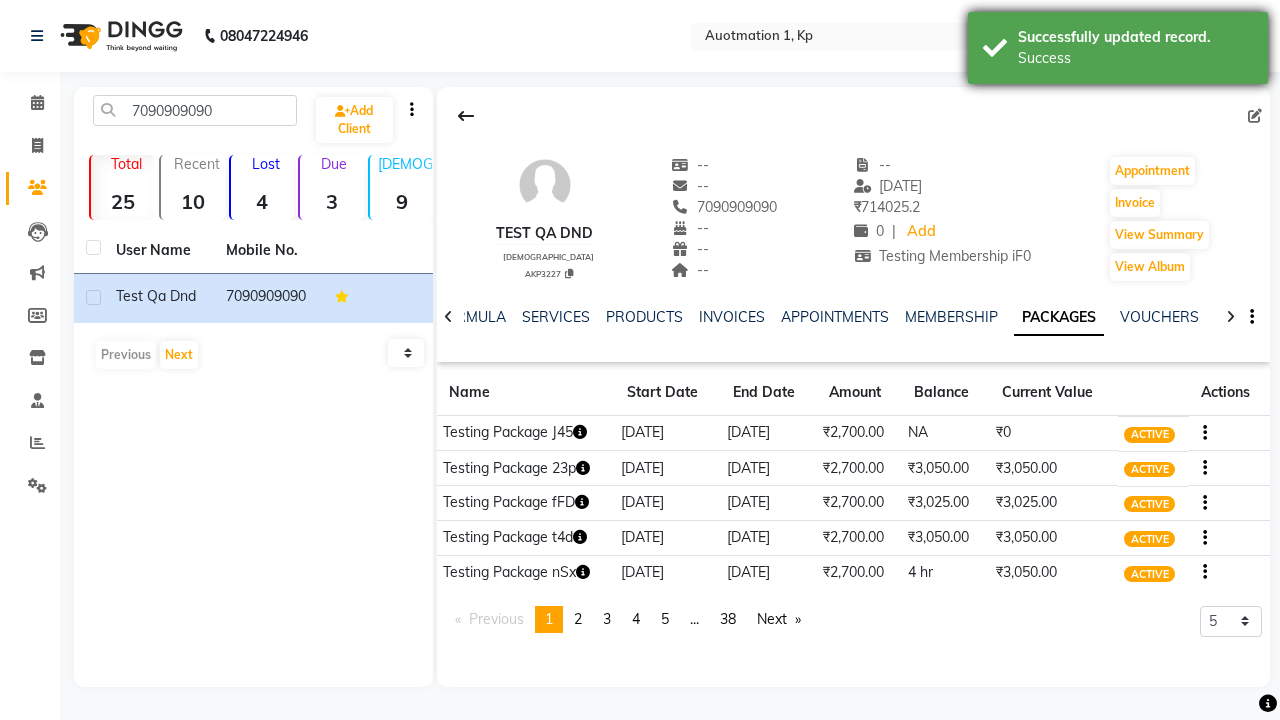 click on "Success" at bounding box center (1135, 58) 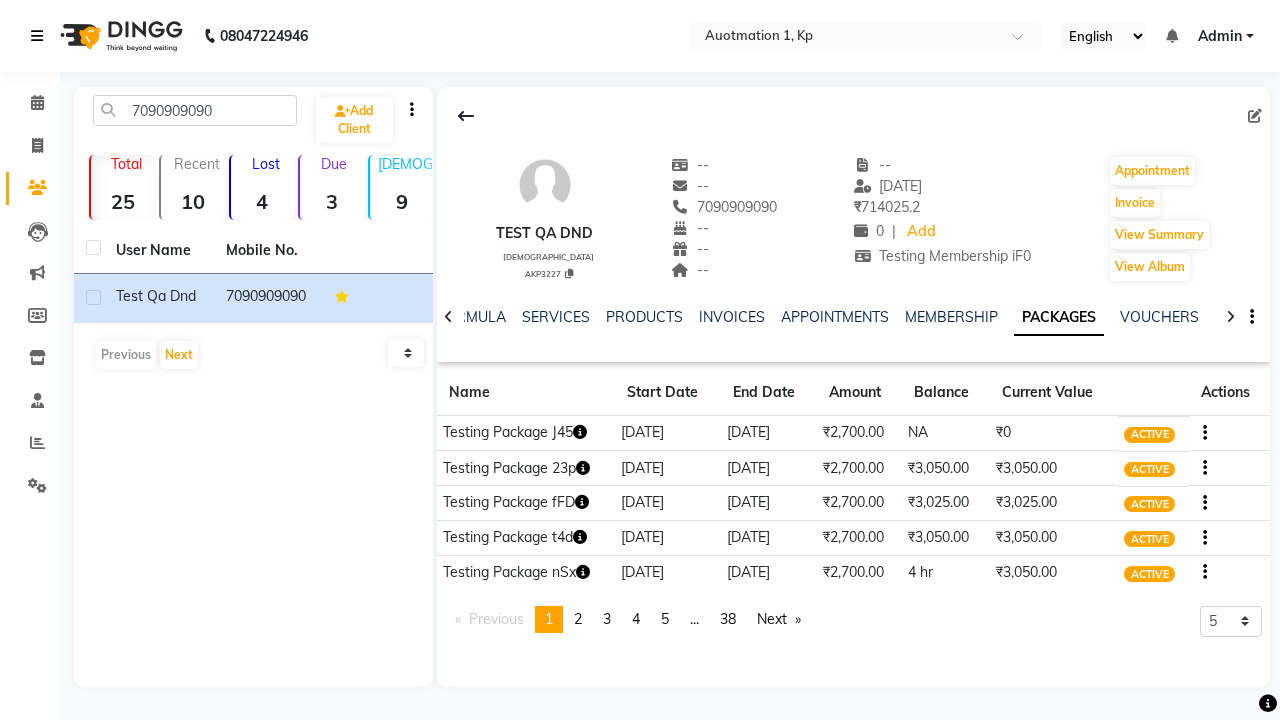 click at bounding box center (37, 36) 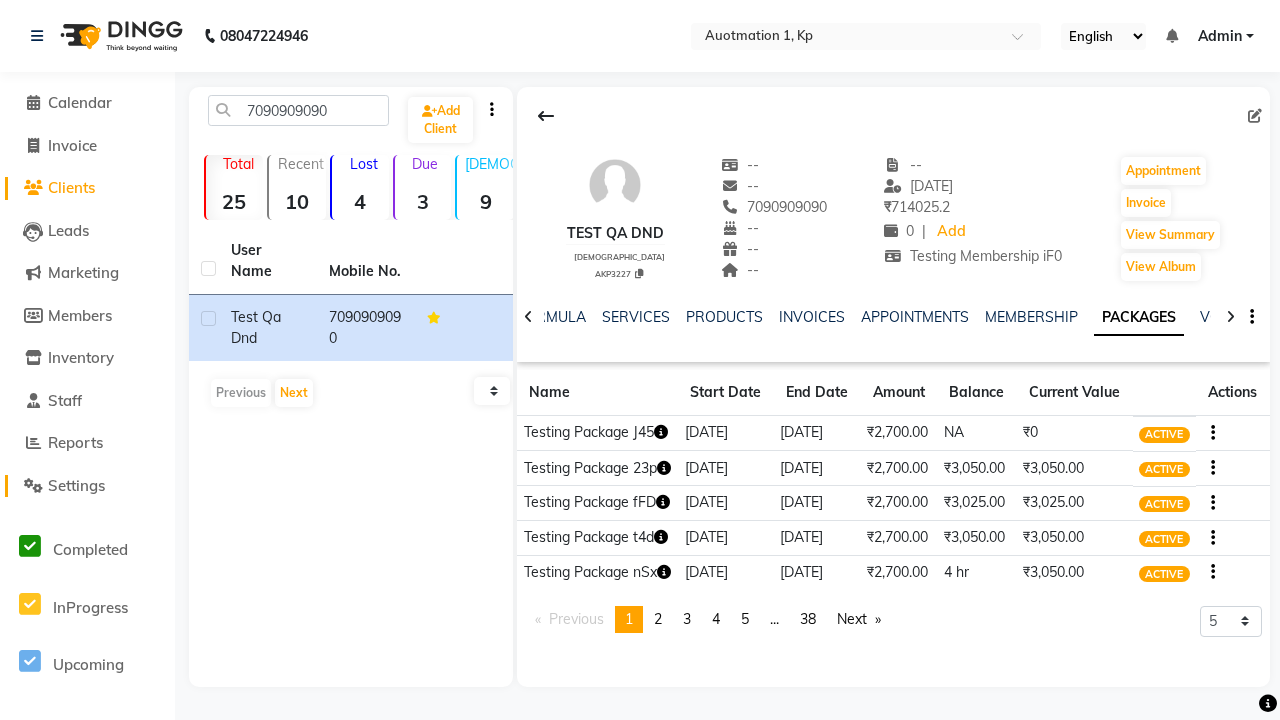 click on "Settings" 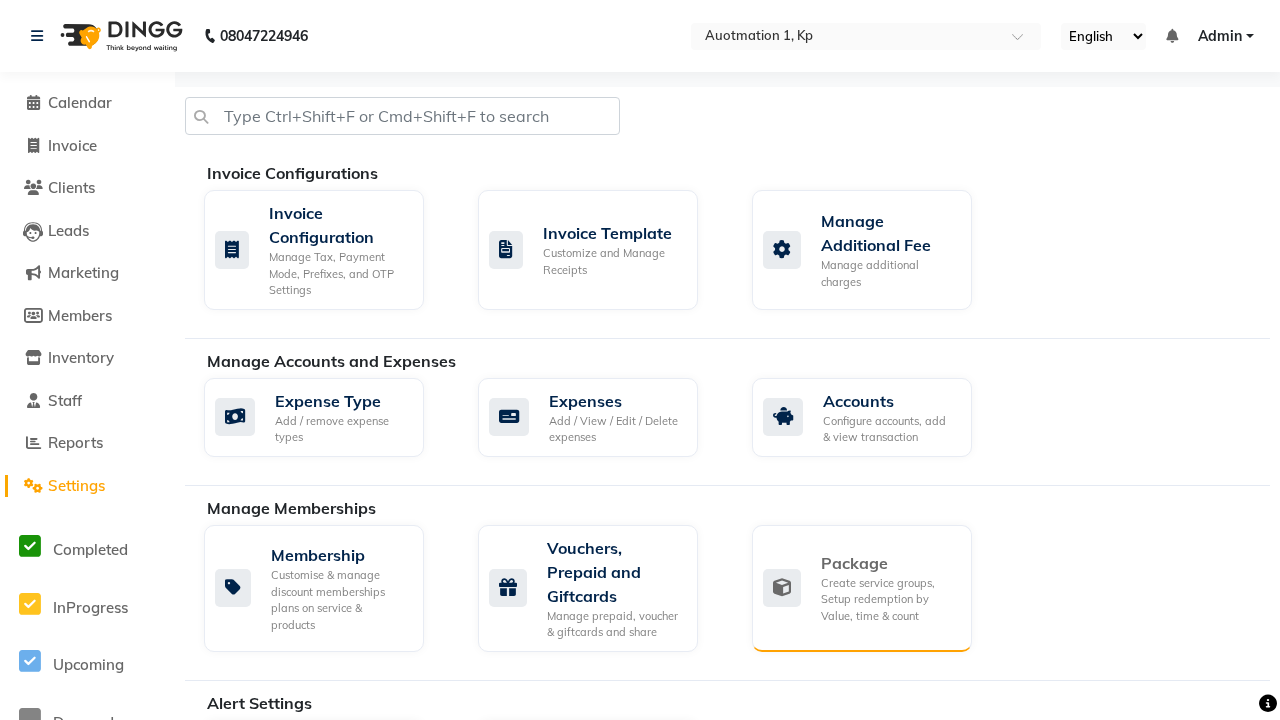 click on "Package" 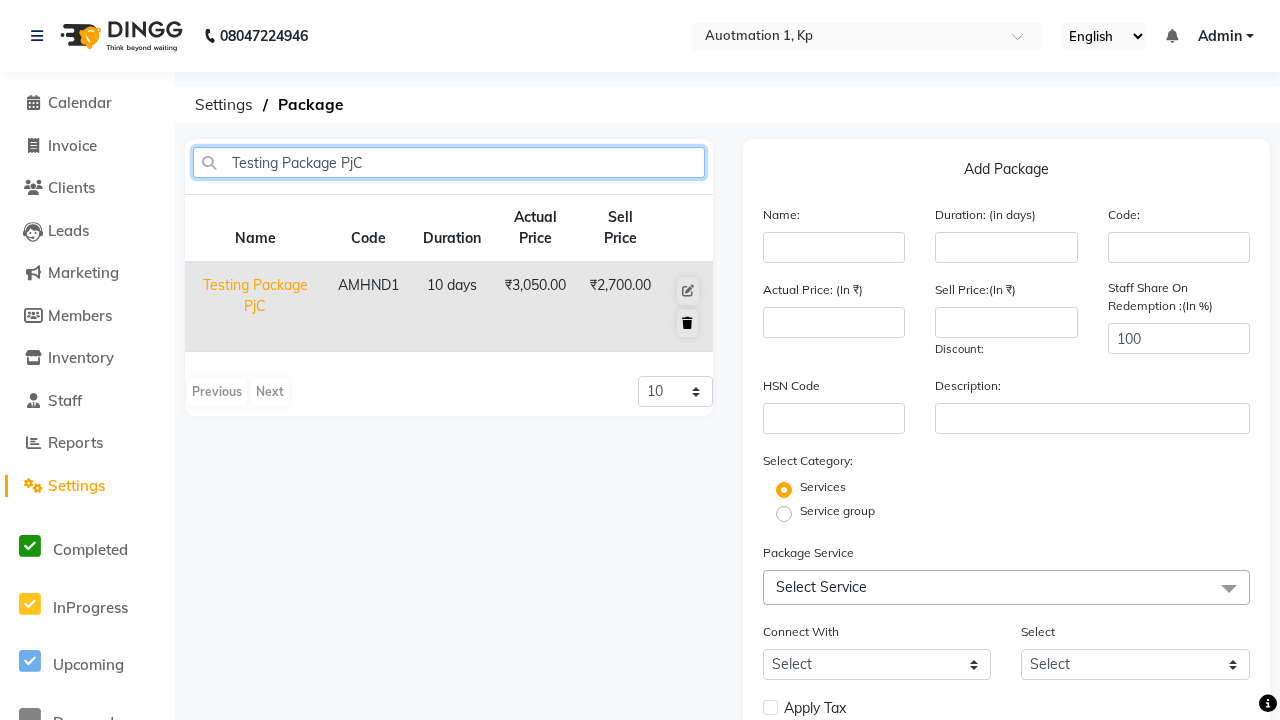 type on "Testing Package PjC" 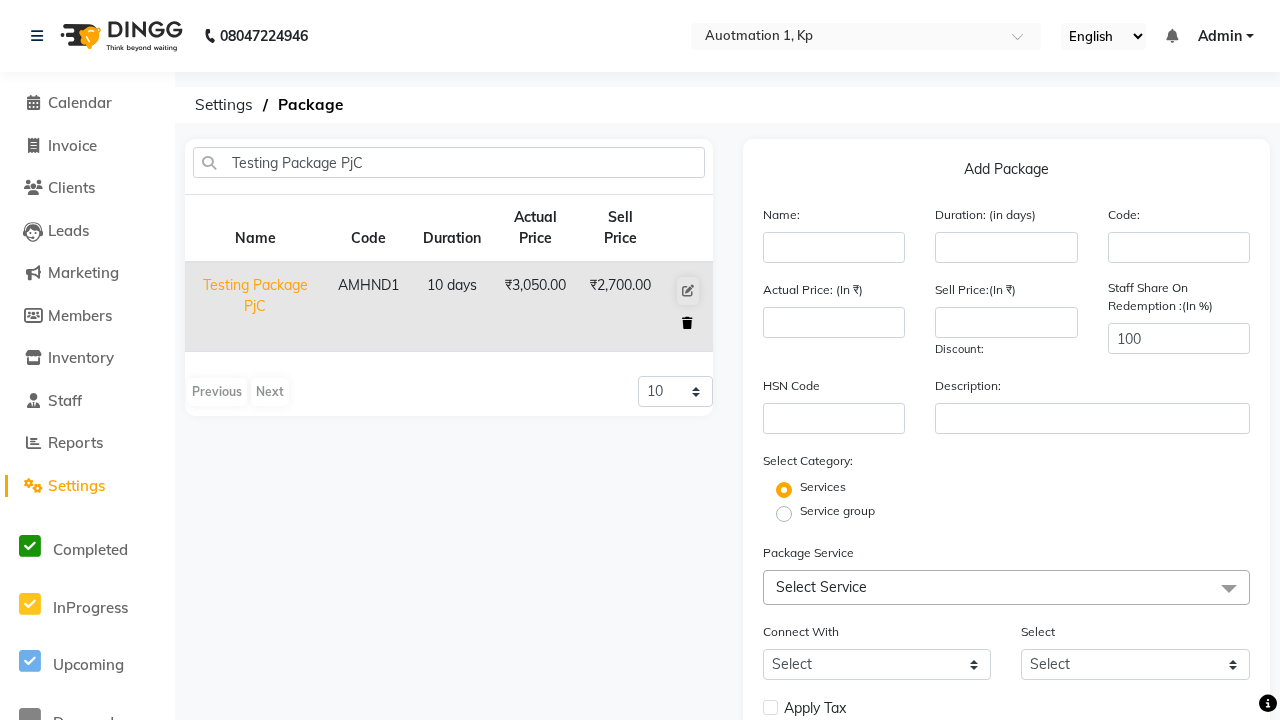 click 